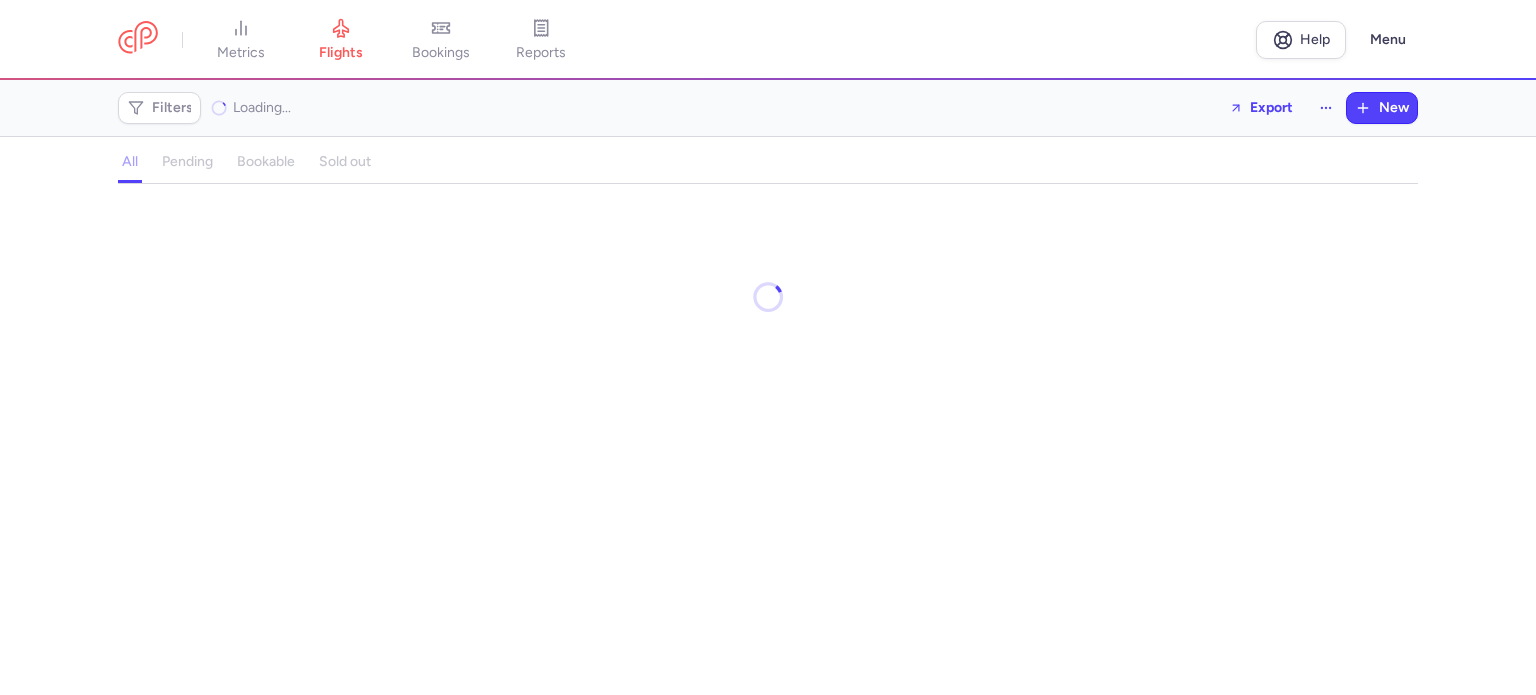 scroll, scrollTop: 0, scrollLeft: 0, axis: both 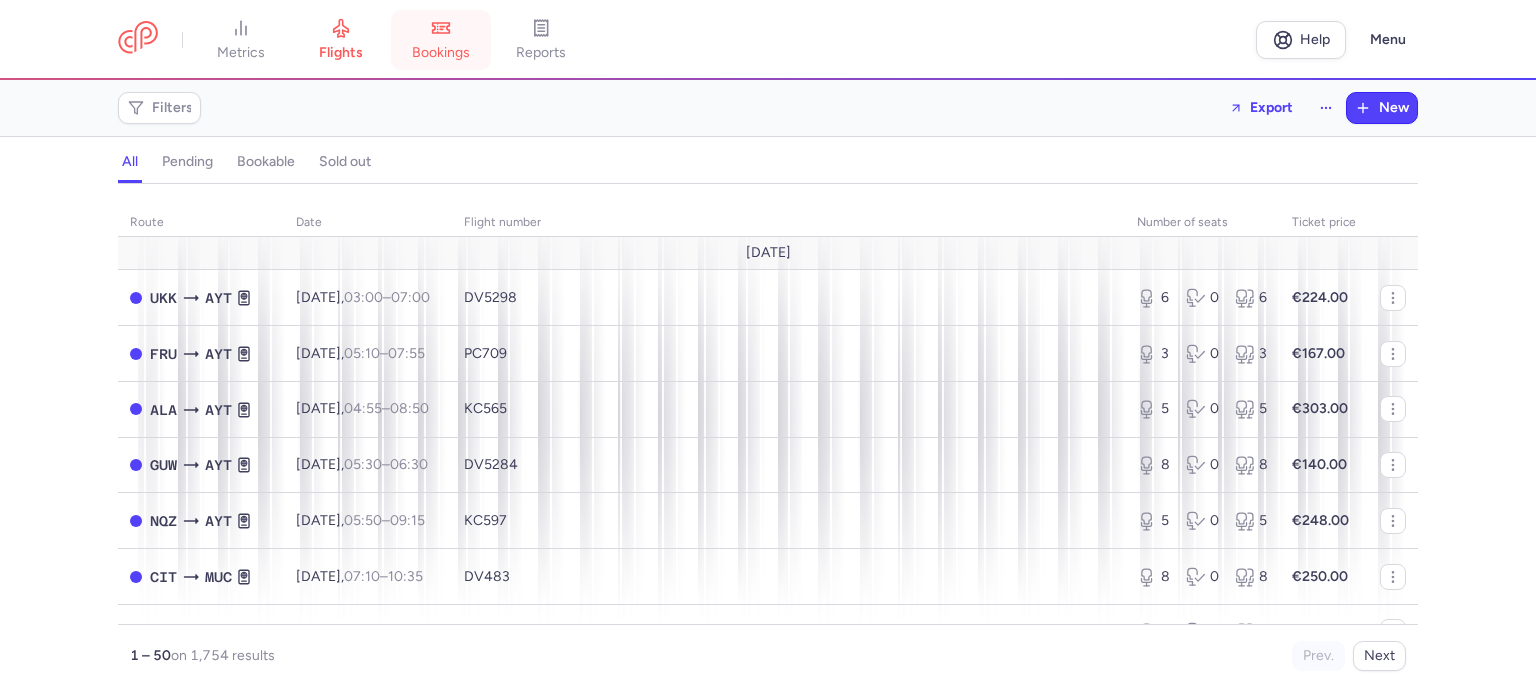 click on "bookings" at bounding box center (441, 53) 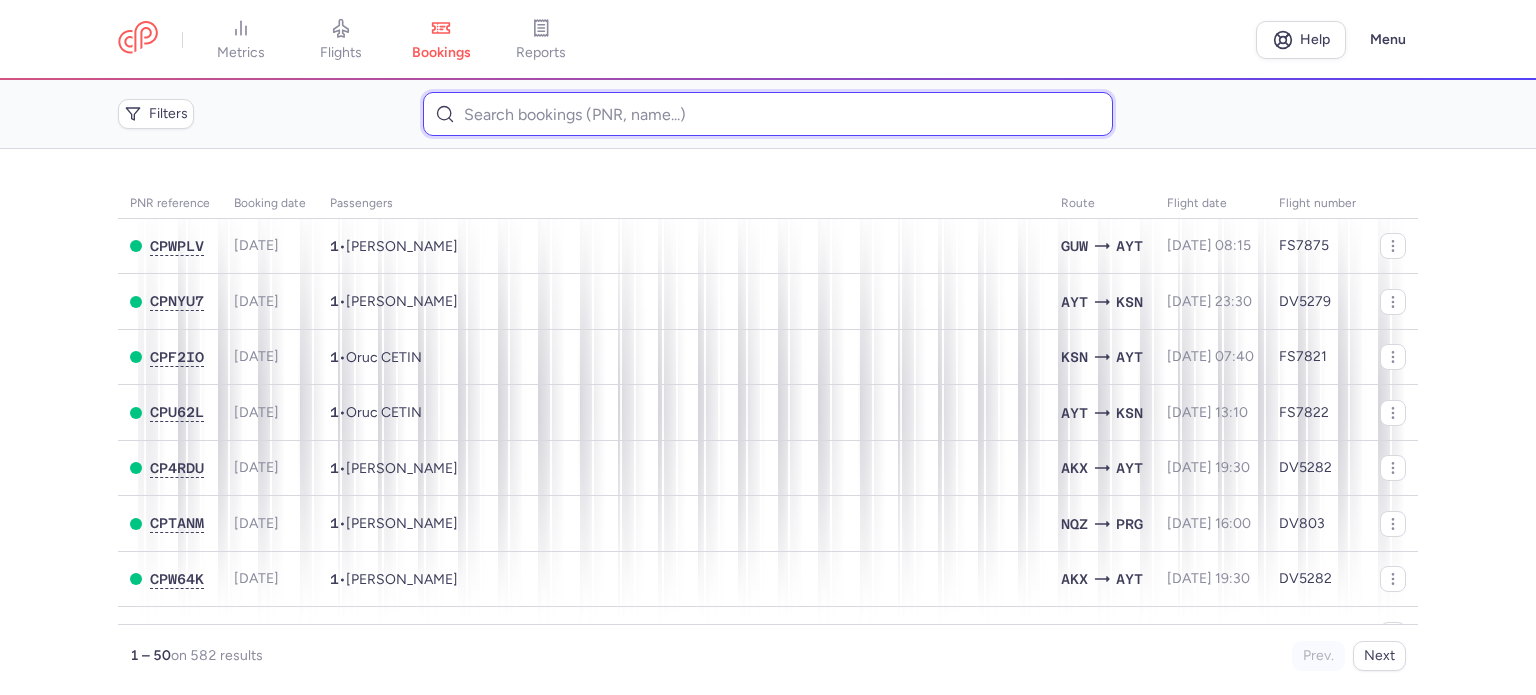 drag, startPoint x: 452, startPoint y: 117, endPoint x: 477, endPoint y: 103, distance: 28.653097 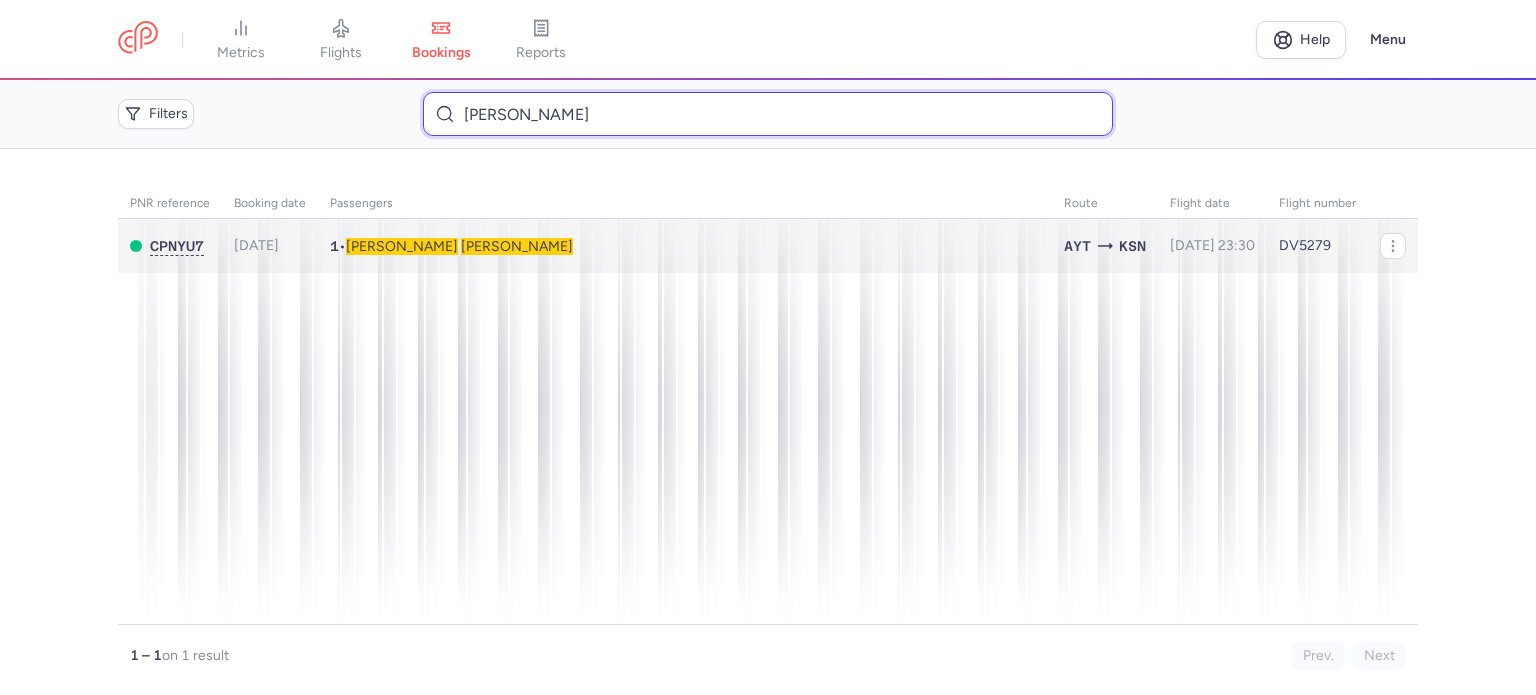 type on "SCHWABAUER 	FRIEDRICH" 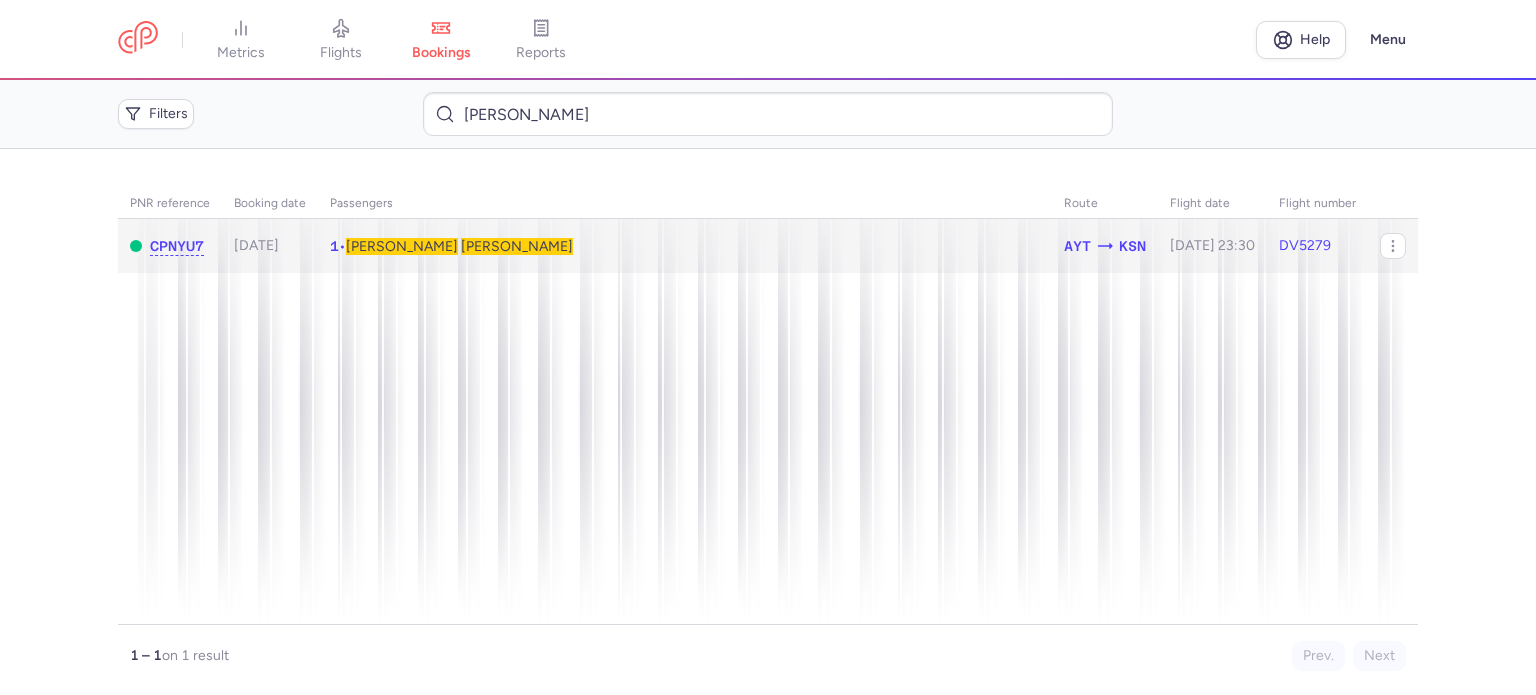 click on "Friedrich" at bounding box center (402, 246) 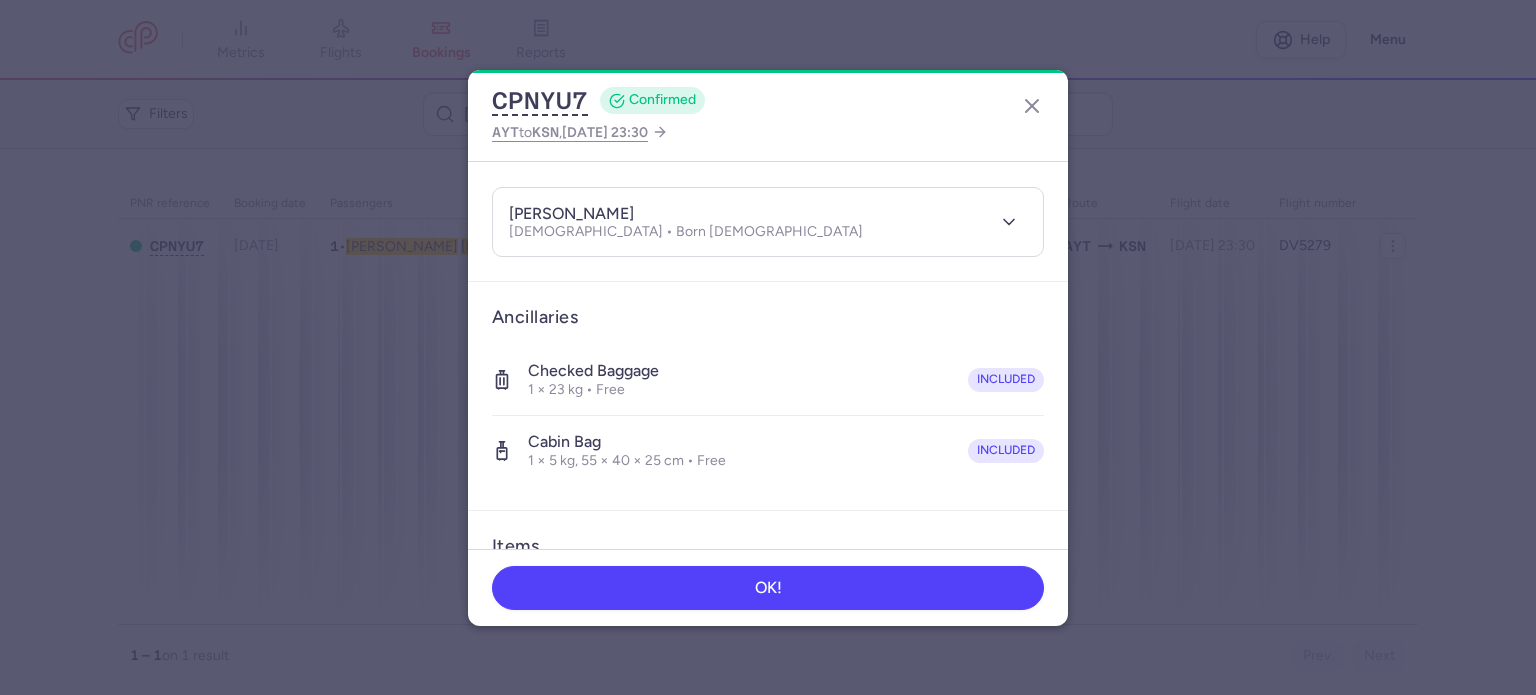 scroll, scrollTop: 423, scrollLeft: 0, axis: vertical 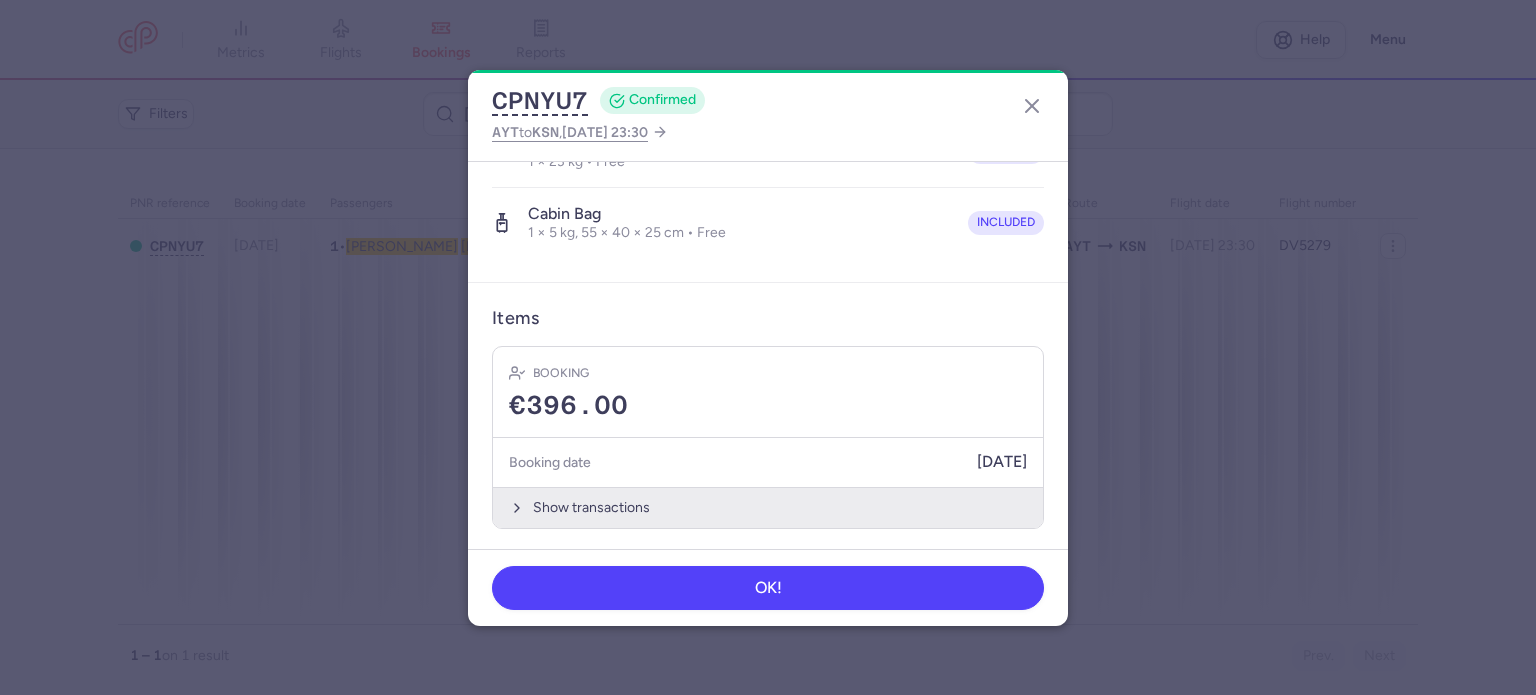 click on "Show transactions" at bounding box center (768, 507) 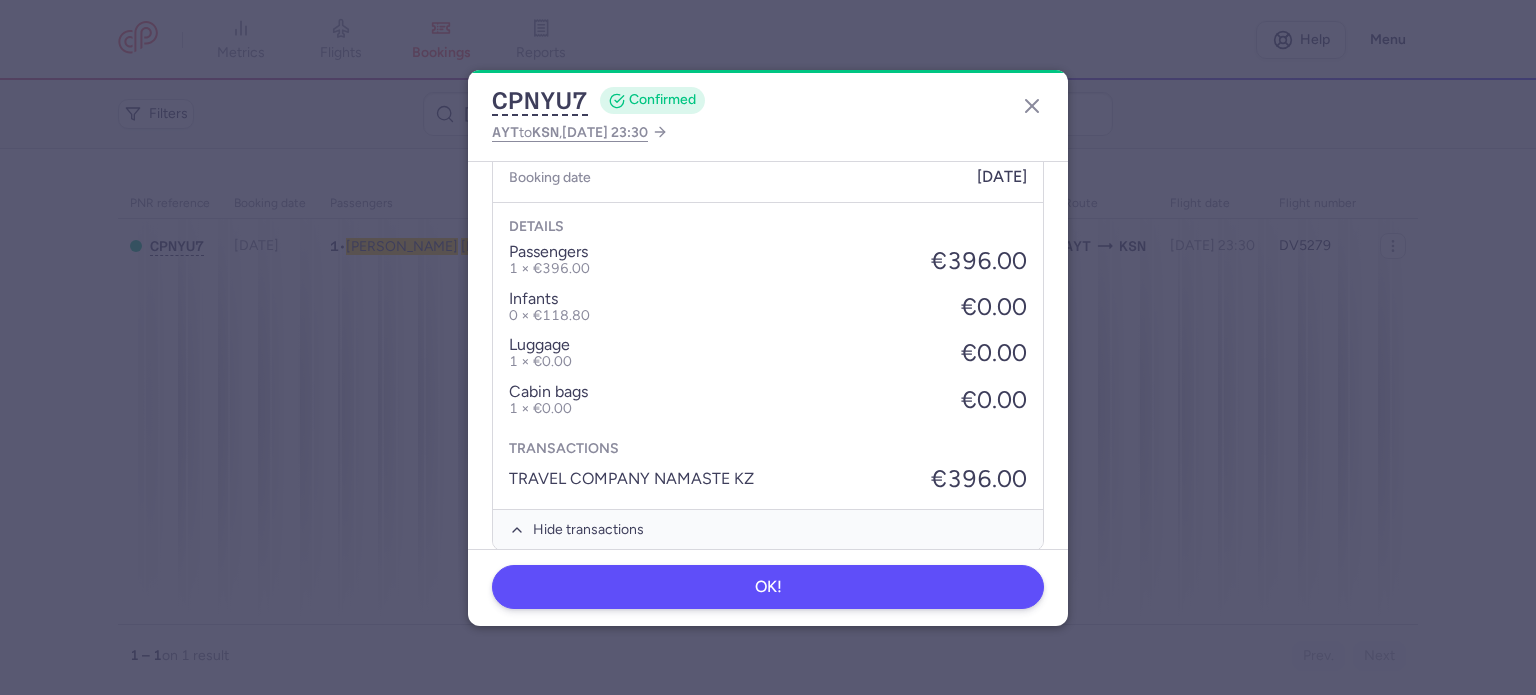 scroll, scrollTop: 730, scrollLeft: 0, axis: vertical 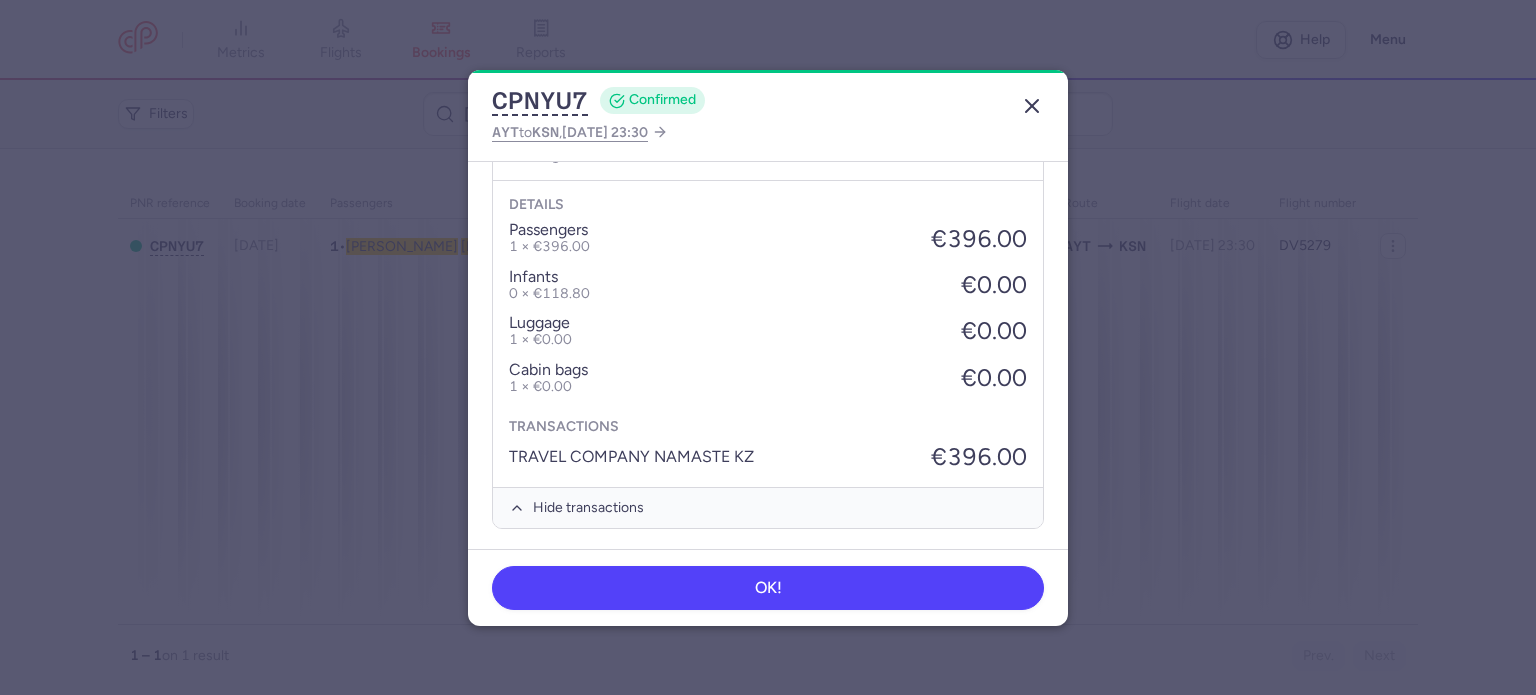 click 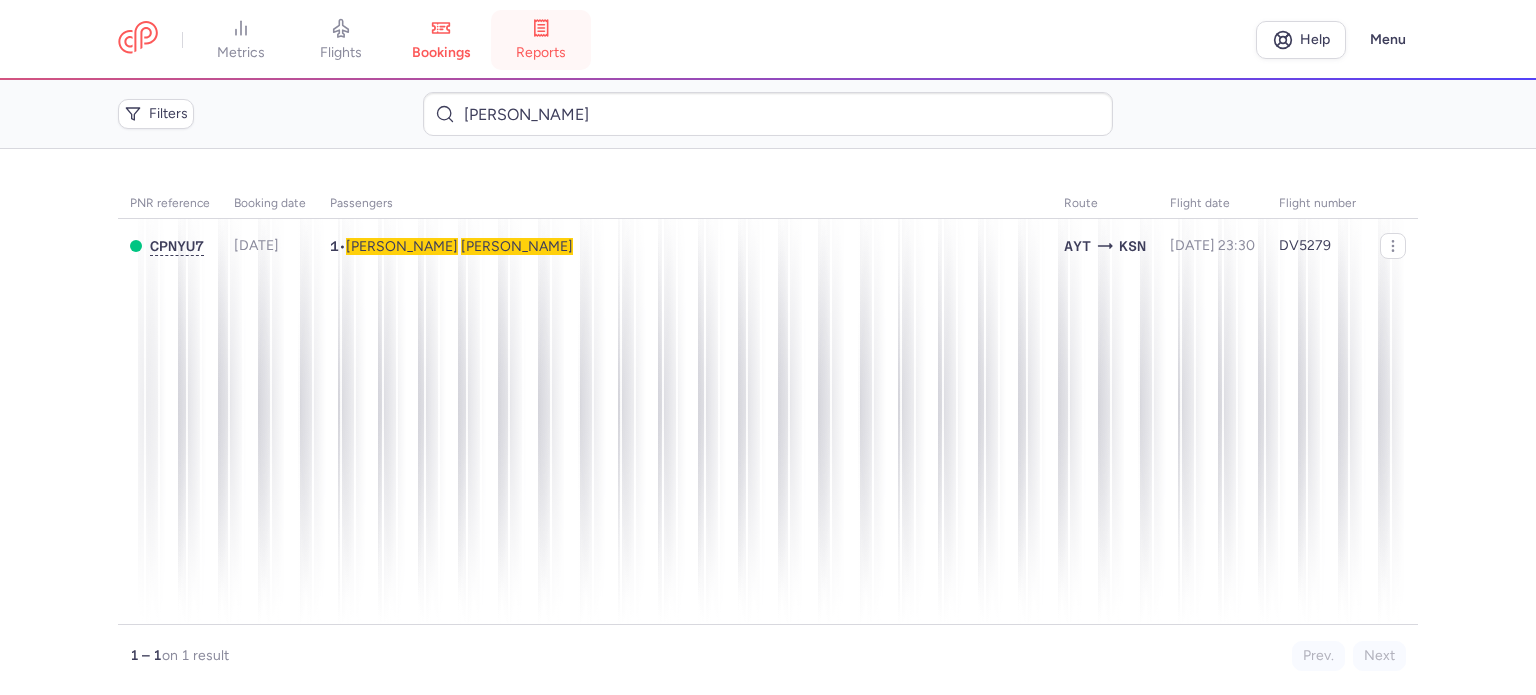 click 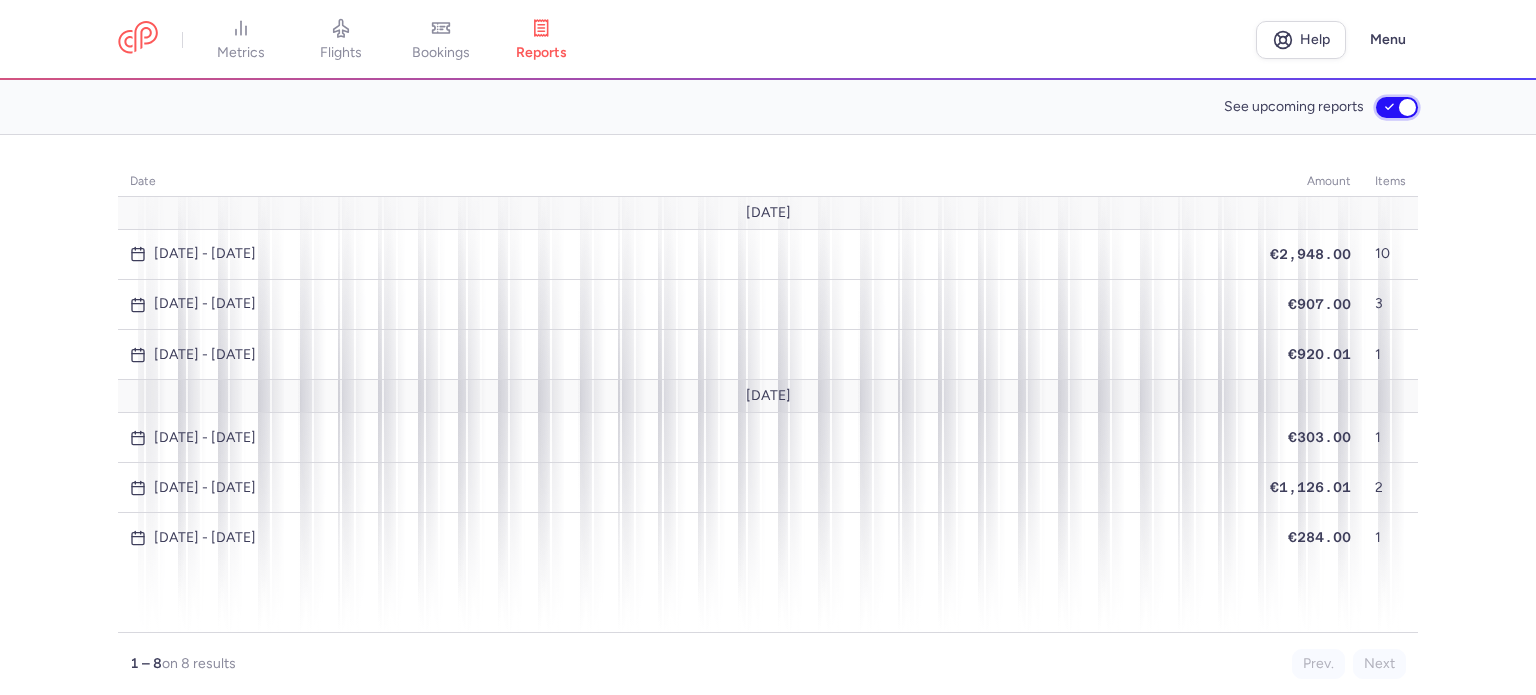 click on "See upcoming reports" at bounding box center (1397, 107) 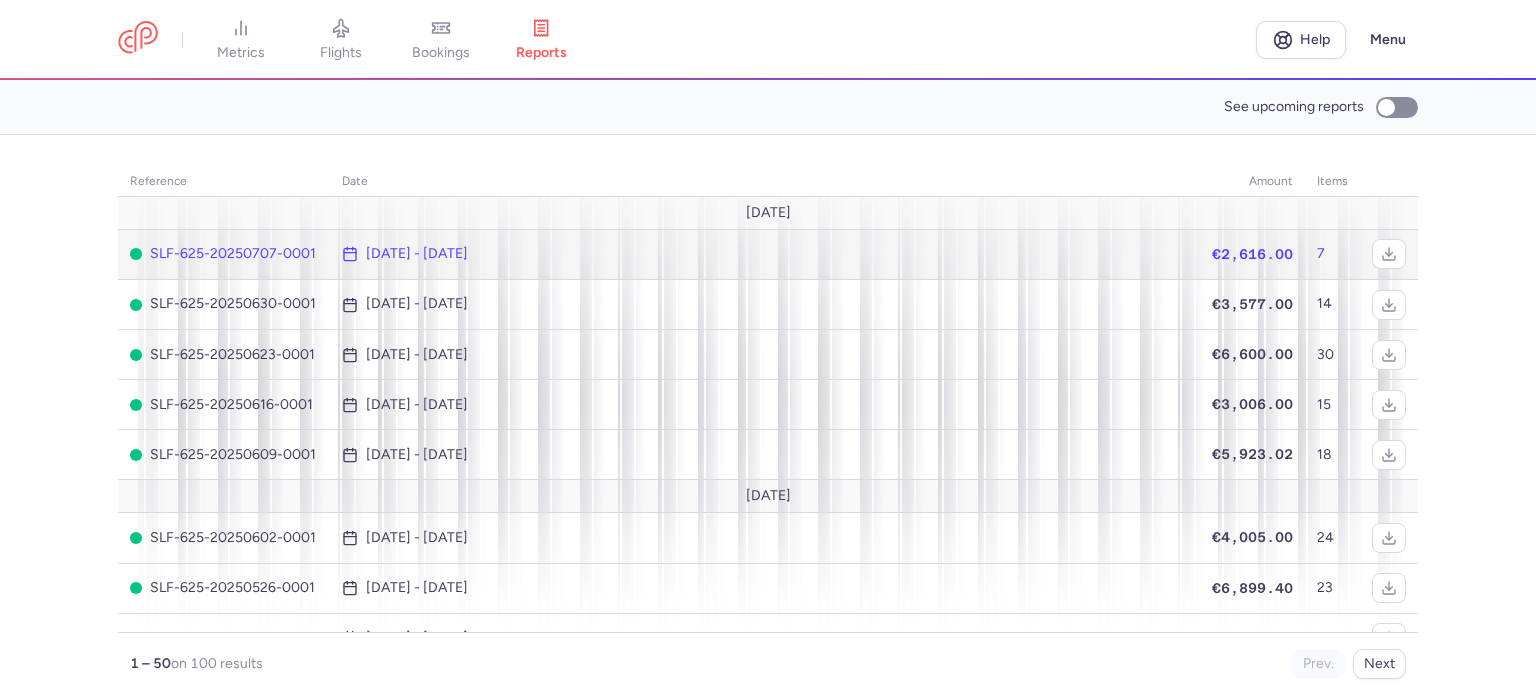 click on "€2,616.00" 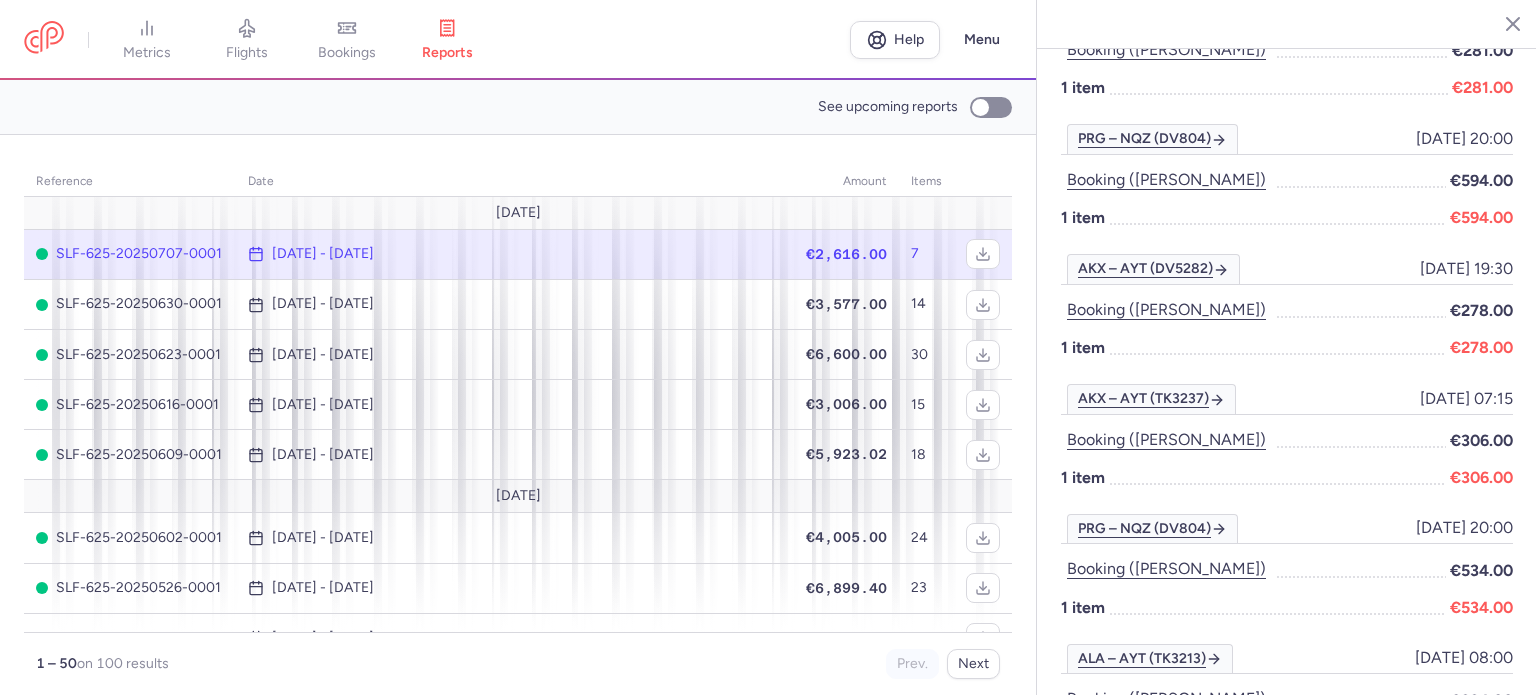 scroll, scrollTop: 656, scrollLeft: 0, axis: vertical 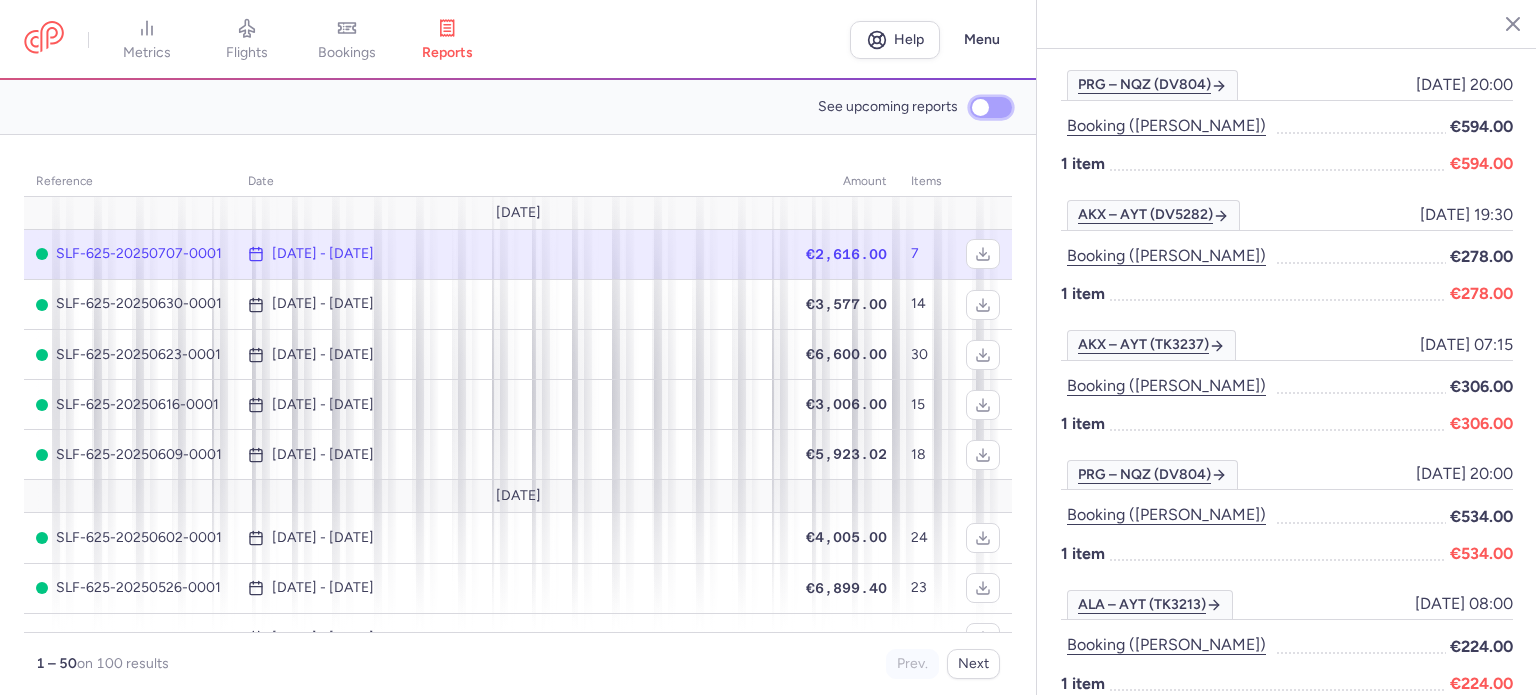 click on "See upcoming reports" at bounding box center (991, 107) 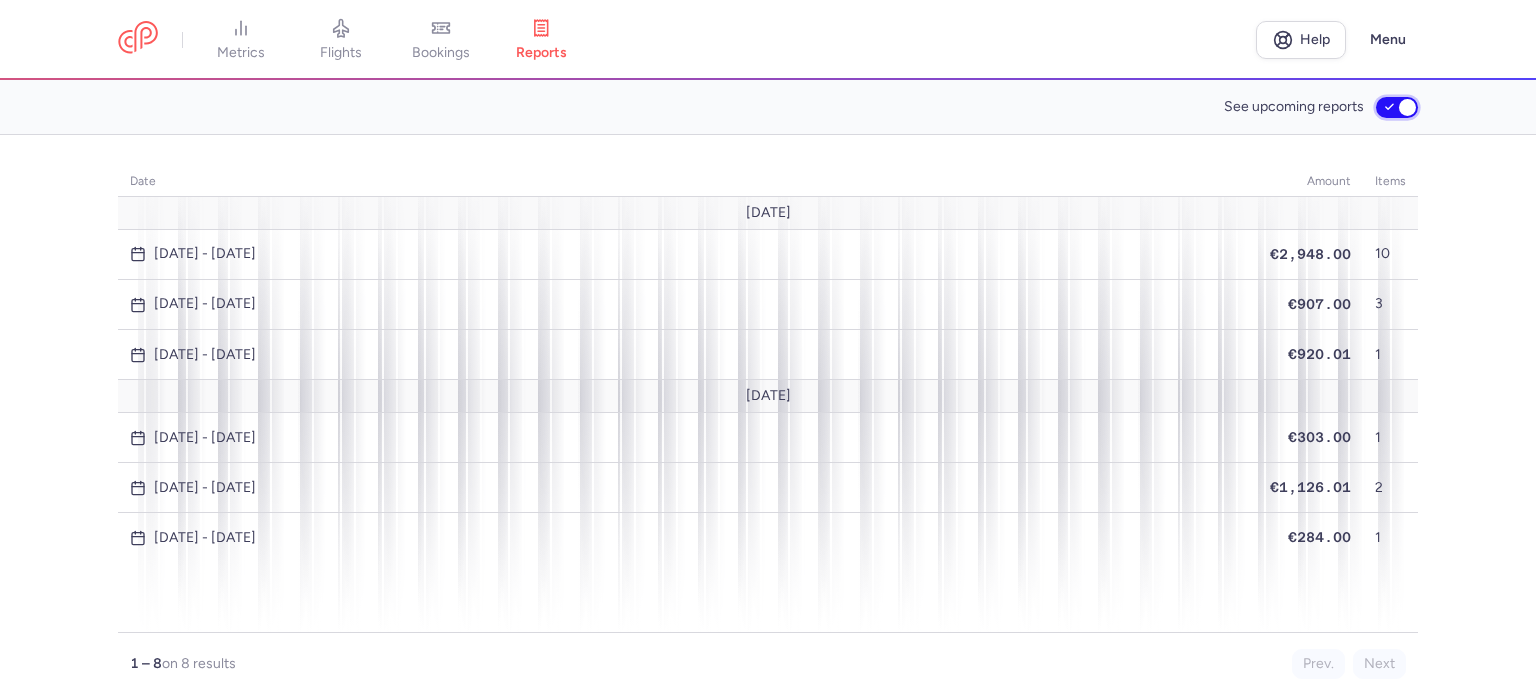 click on "See upcoming reports" at bounding box center [1397, 107] 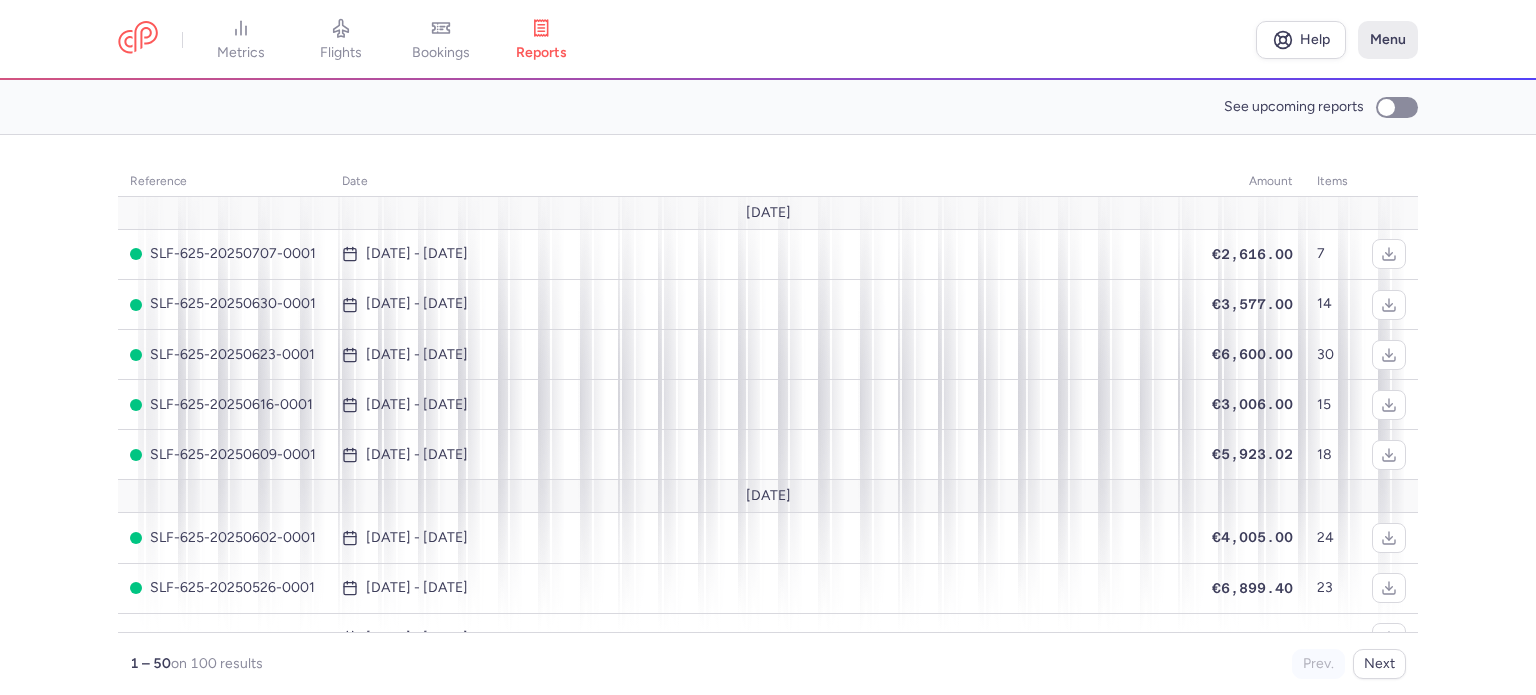 click on "Menu" 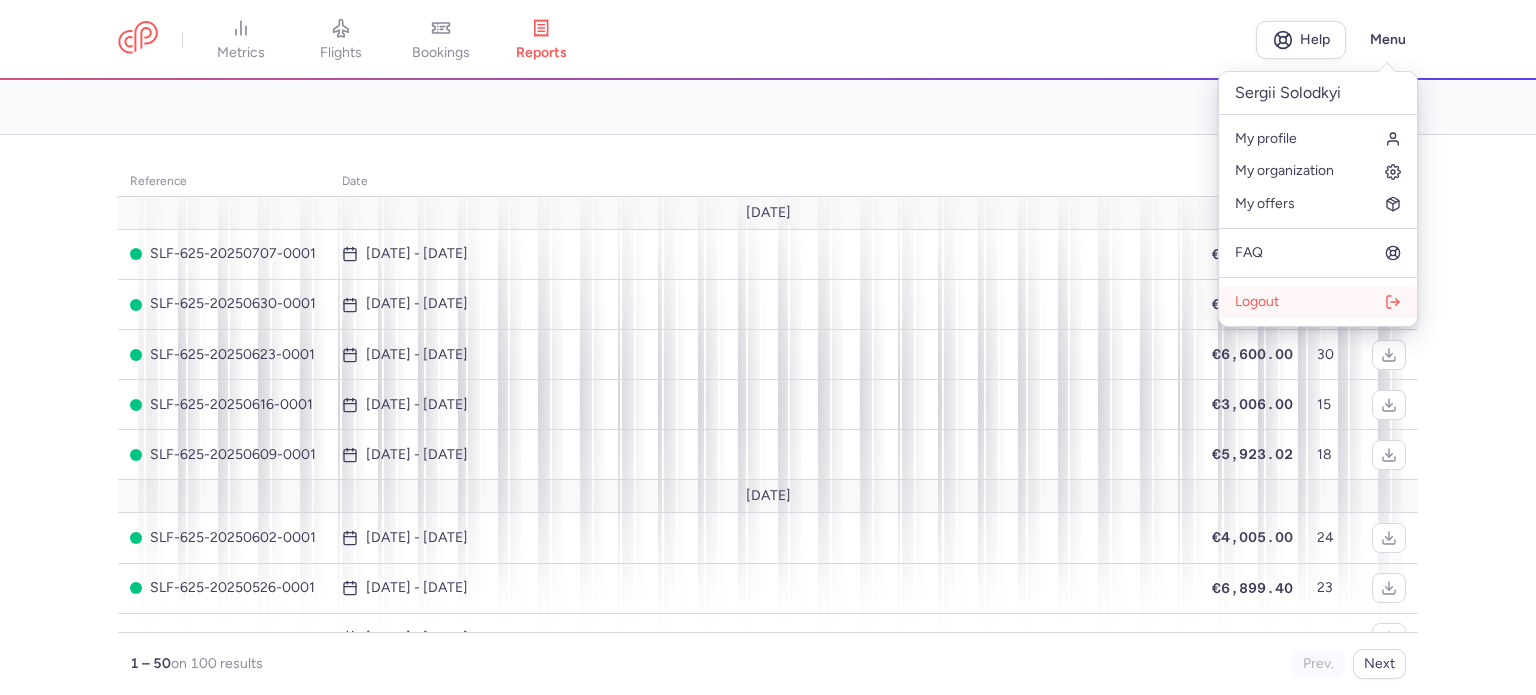 click on "Logout" at bounding box center (1257, 302) 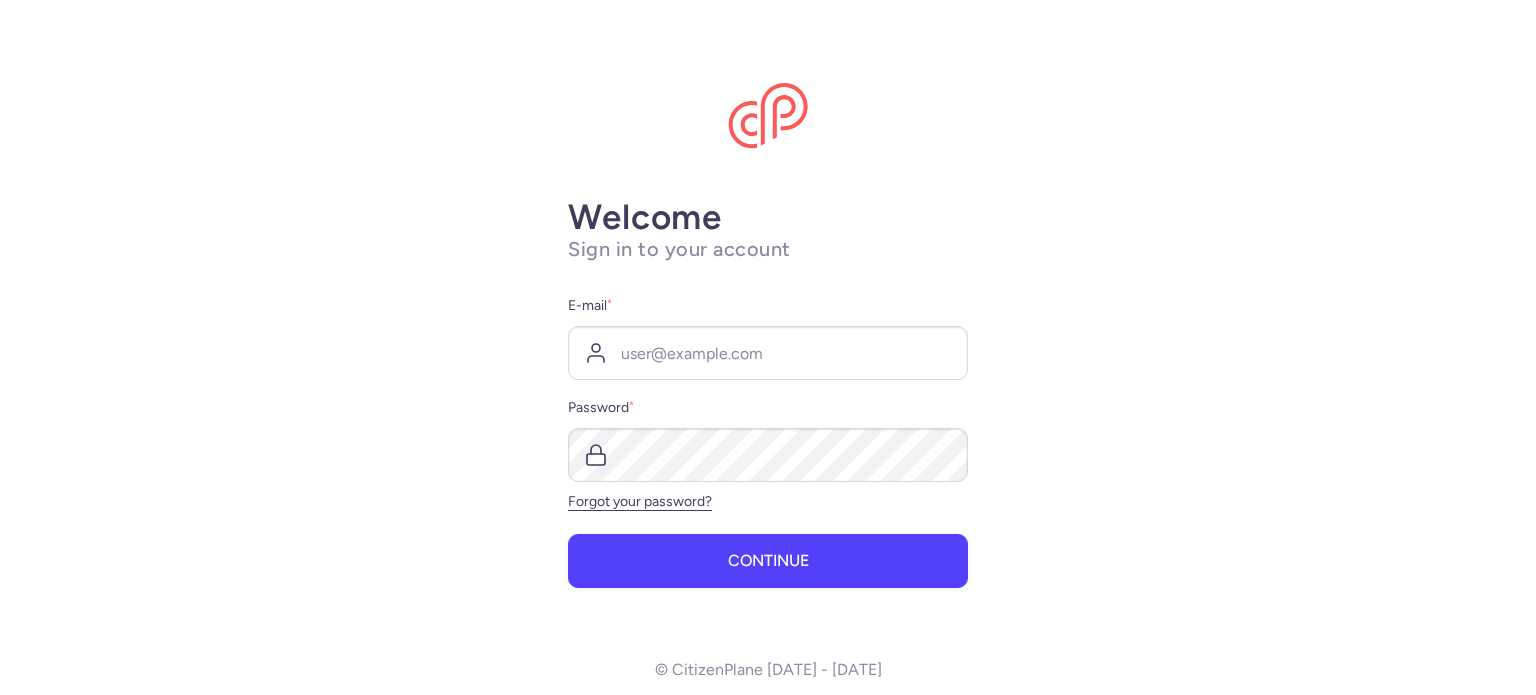 scroll, scrollTop: 0, scrollLeft: 0, axis: both 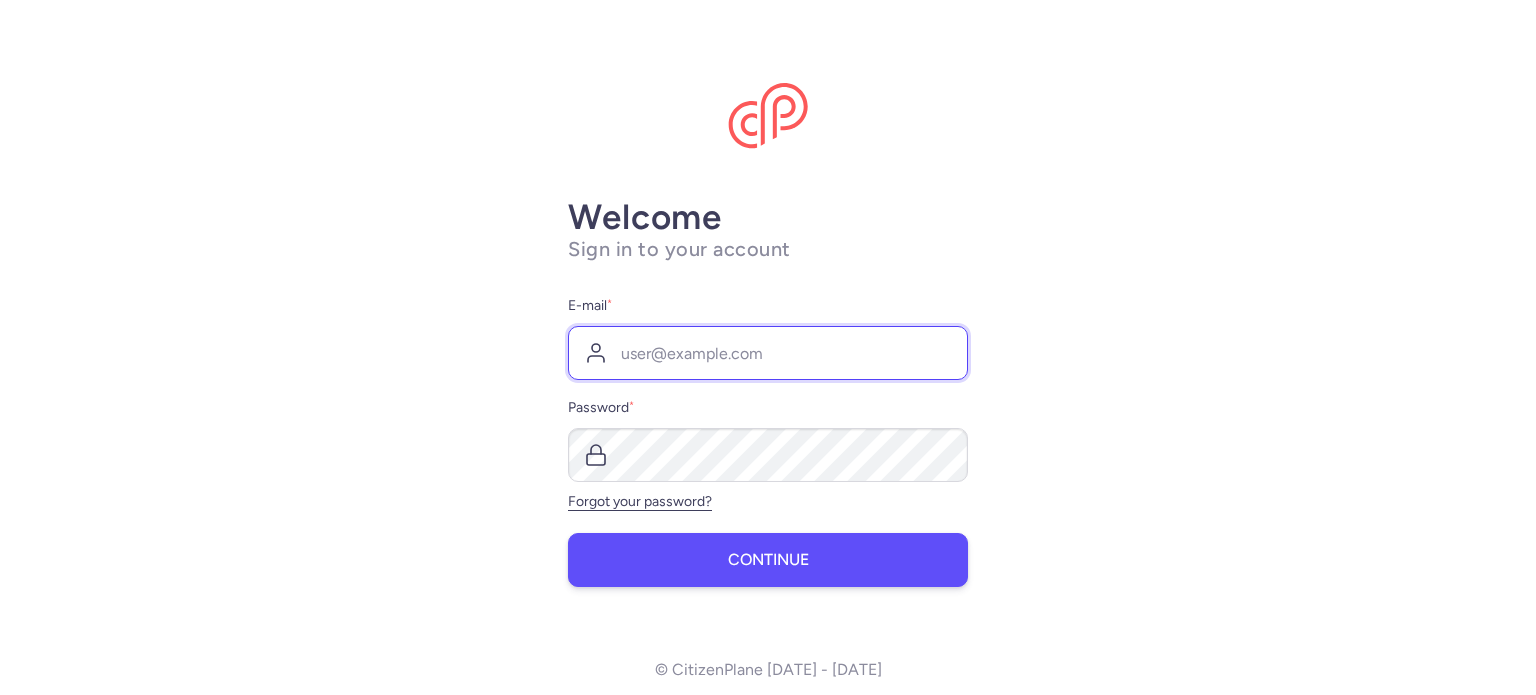 type on "[EMAIL_ADDRESS][DOMAIN_NAME]" 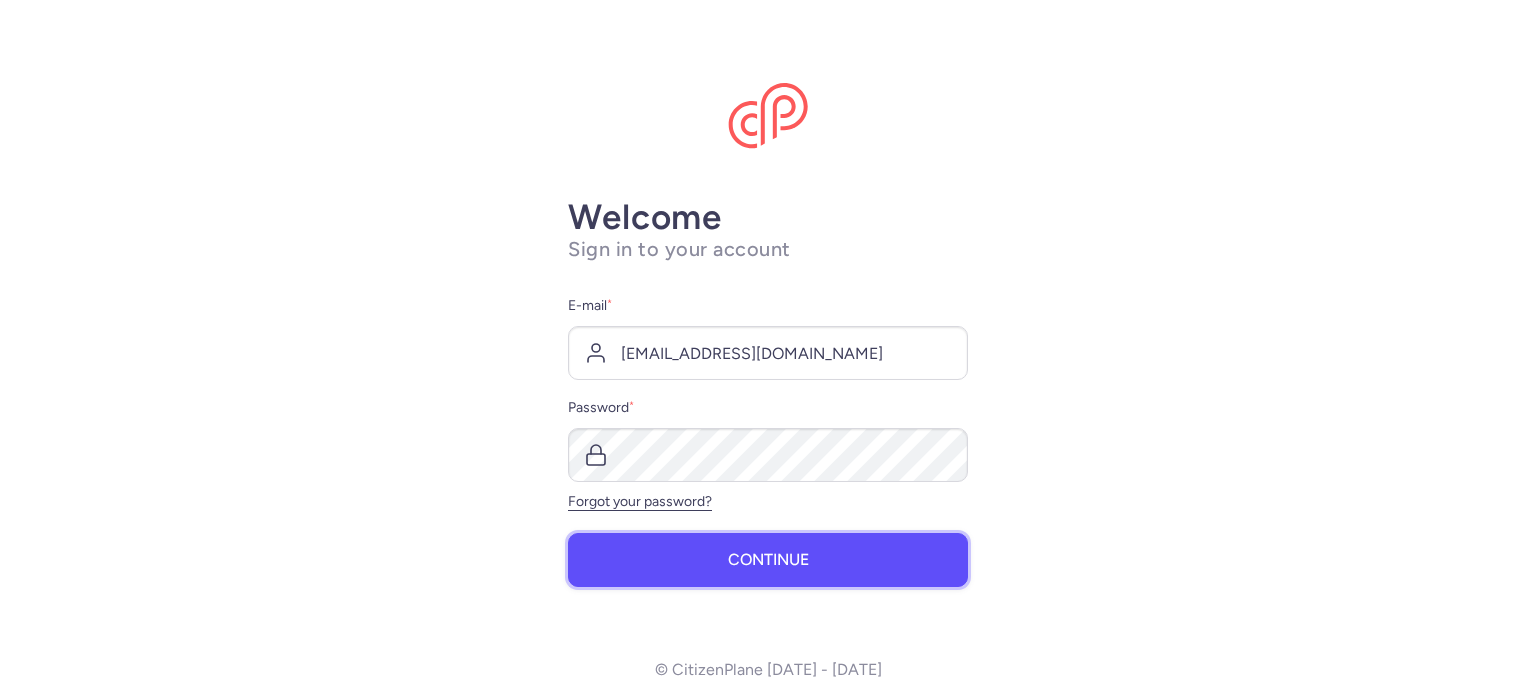 click on "Continue" at bounding box center (768, 560) 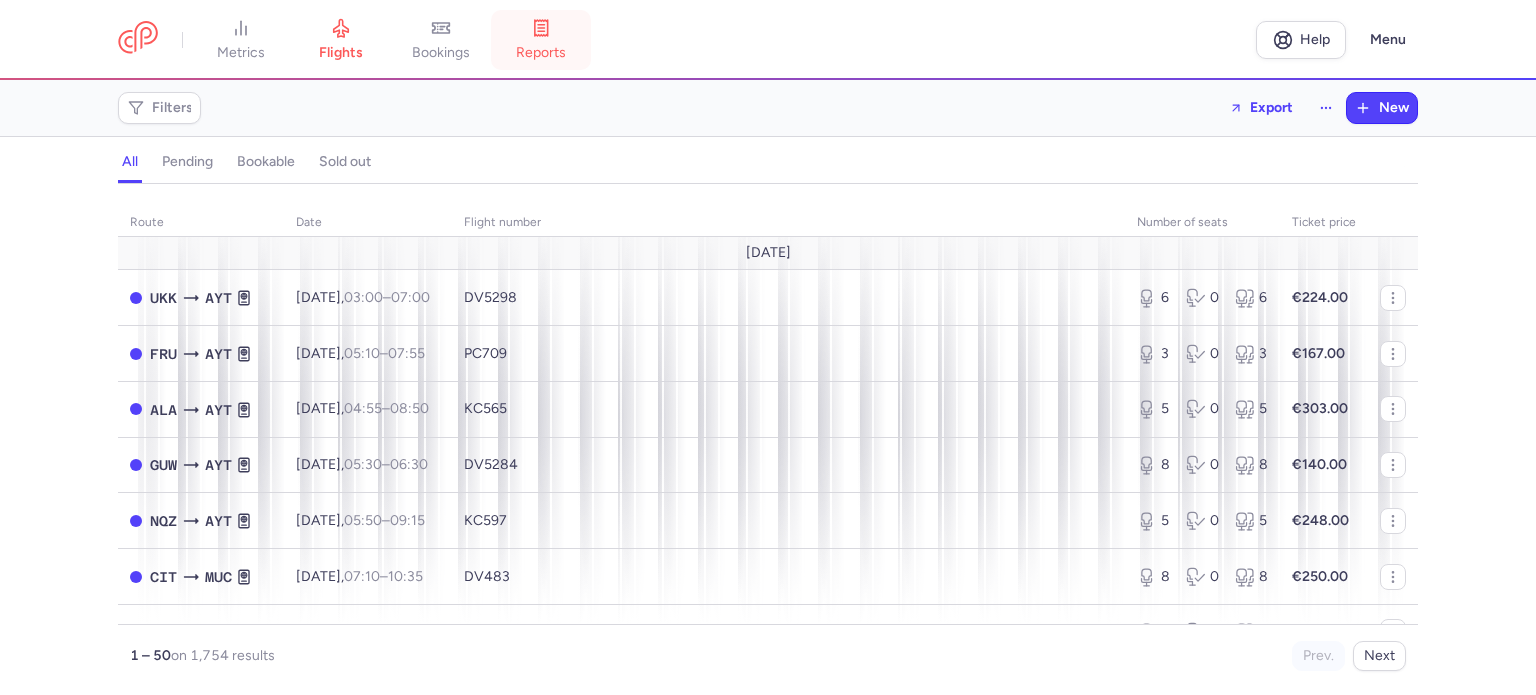 click on "reports" at bounding box center [541, 40] 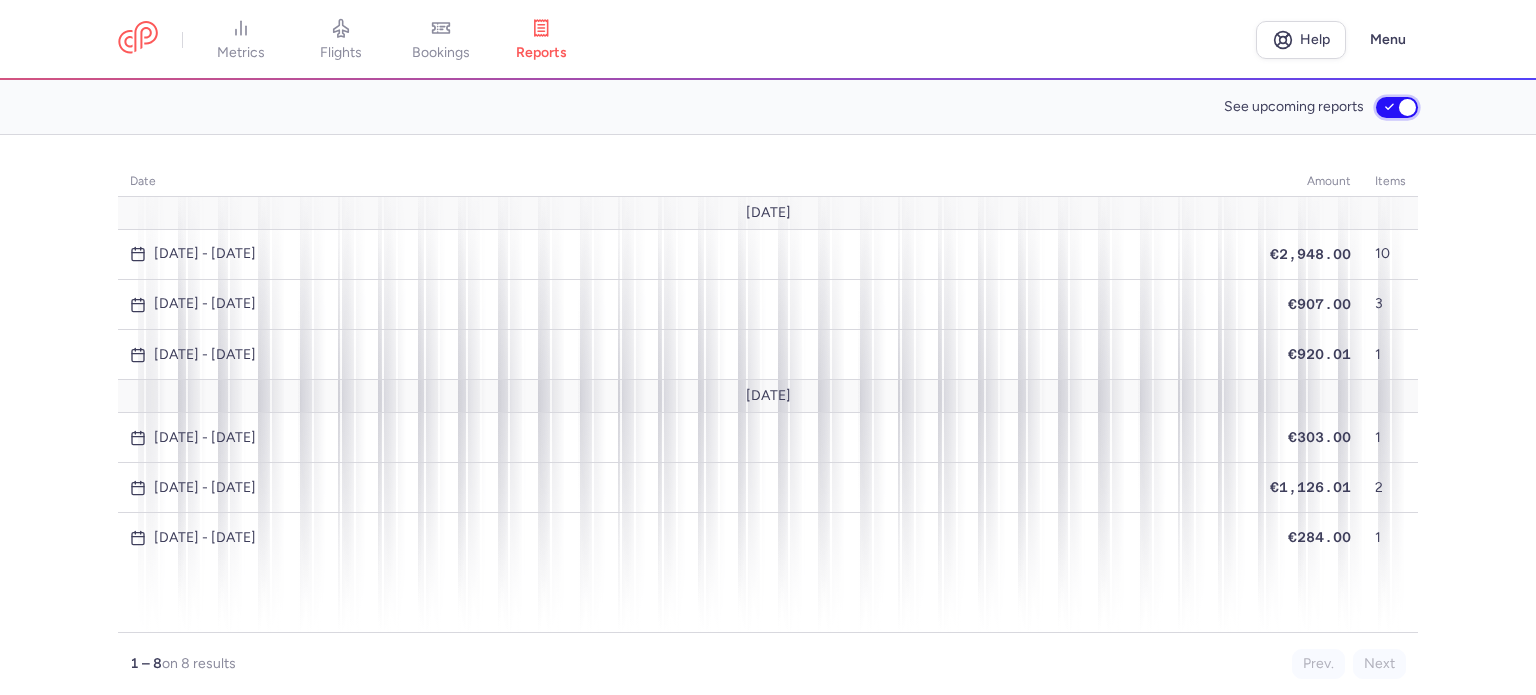 click on "See upcoming reports" at bounding box center (1397, 107) 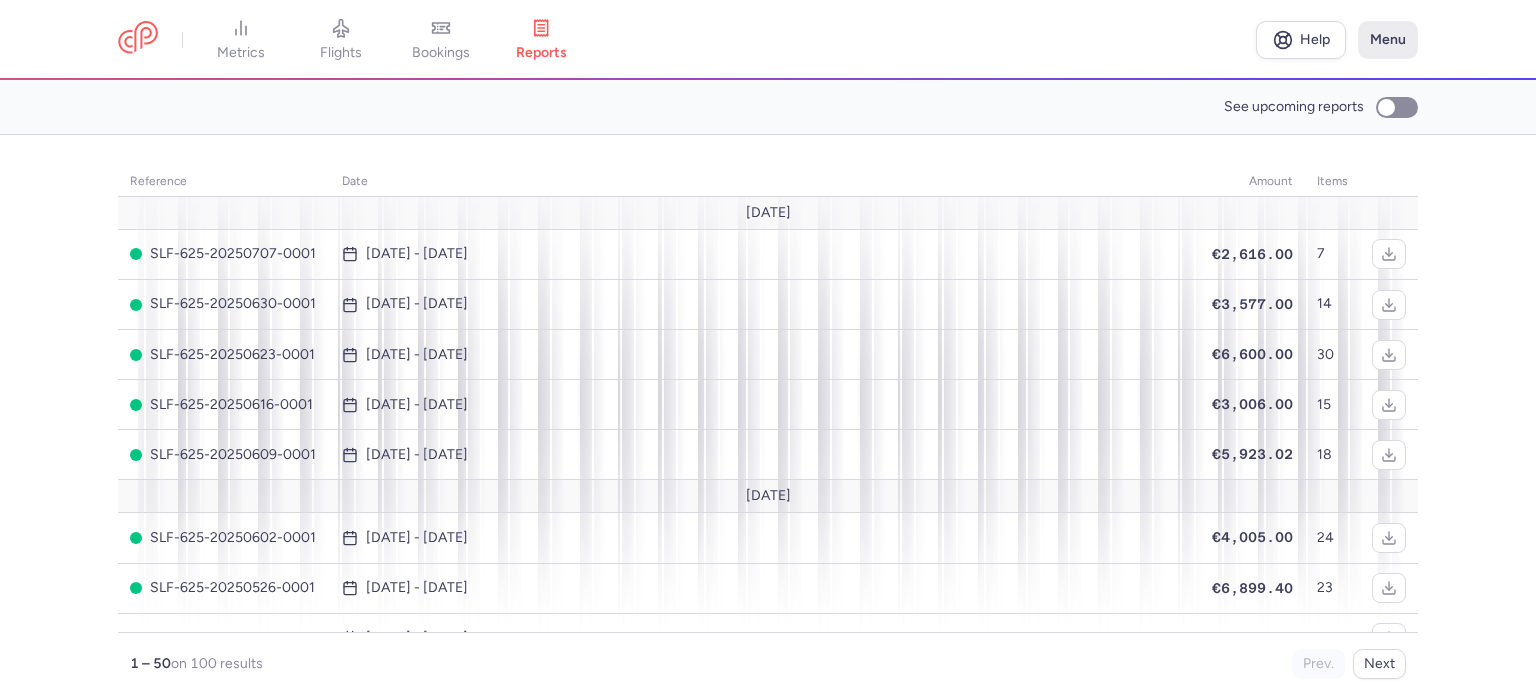 click on "Menu" 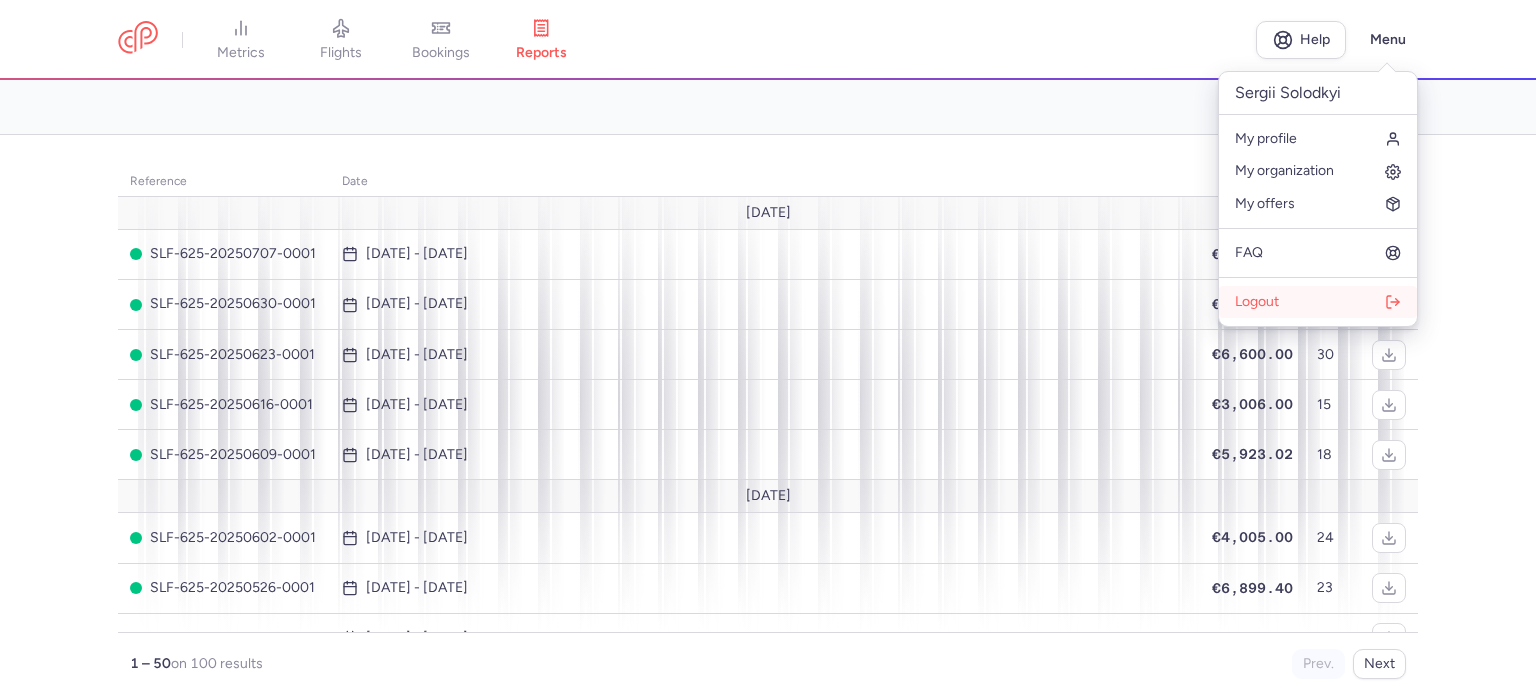 click on "Logout" at bounding box center [1318, 302] 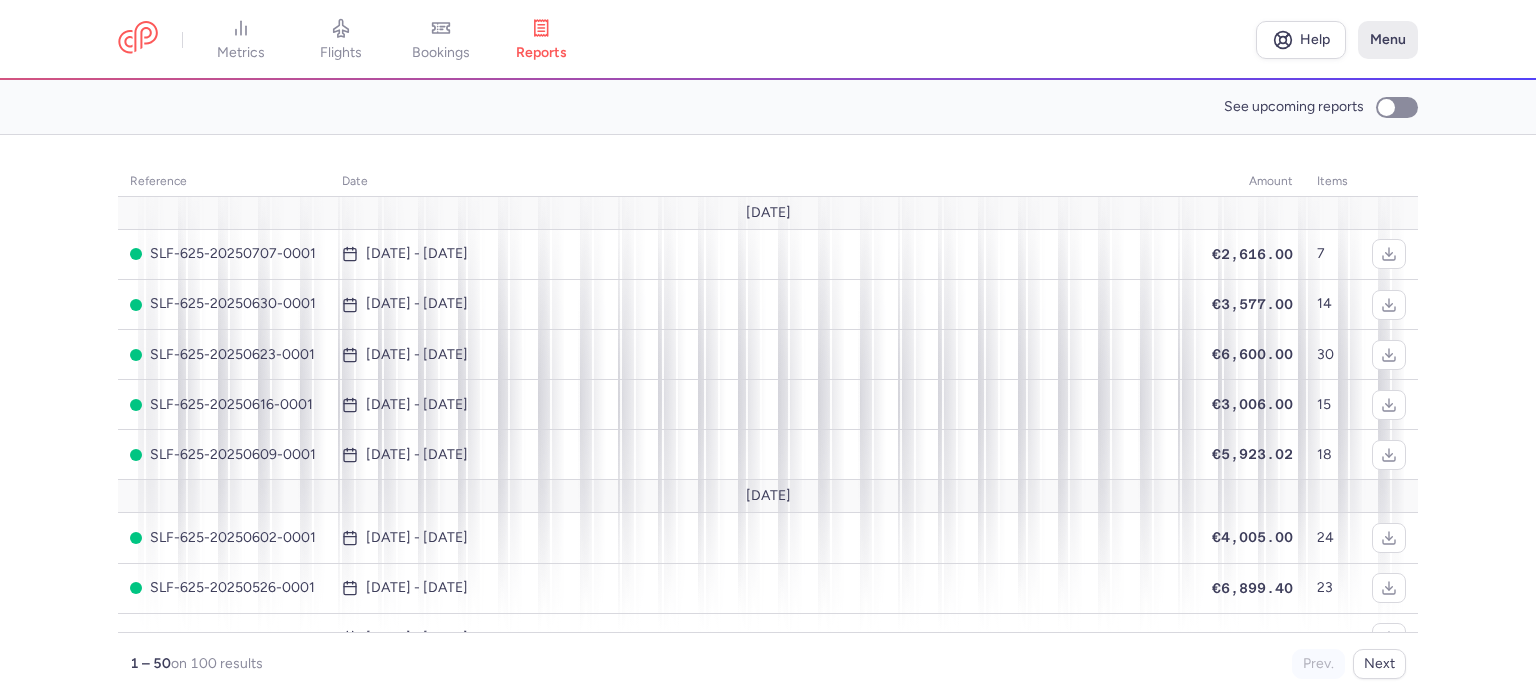 click on "Menu" 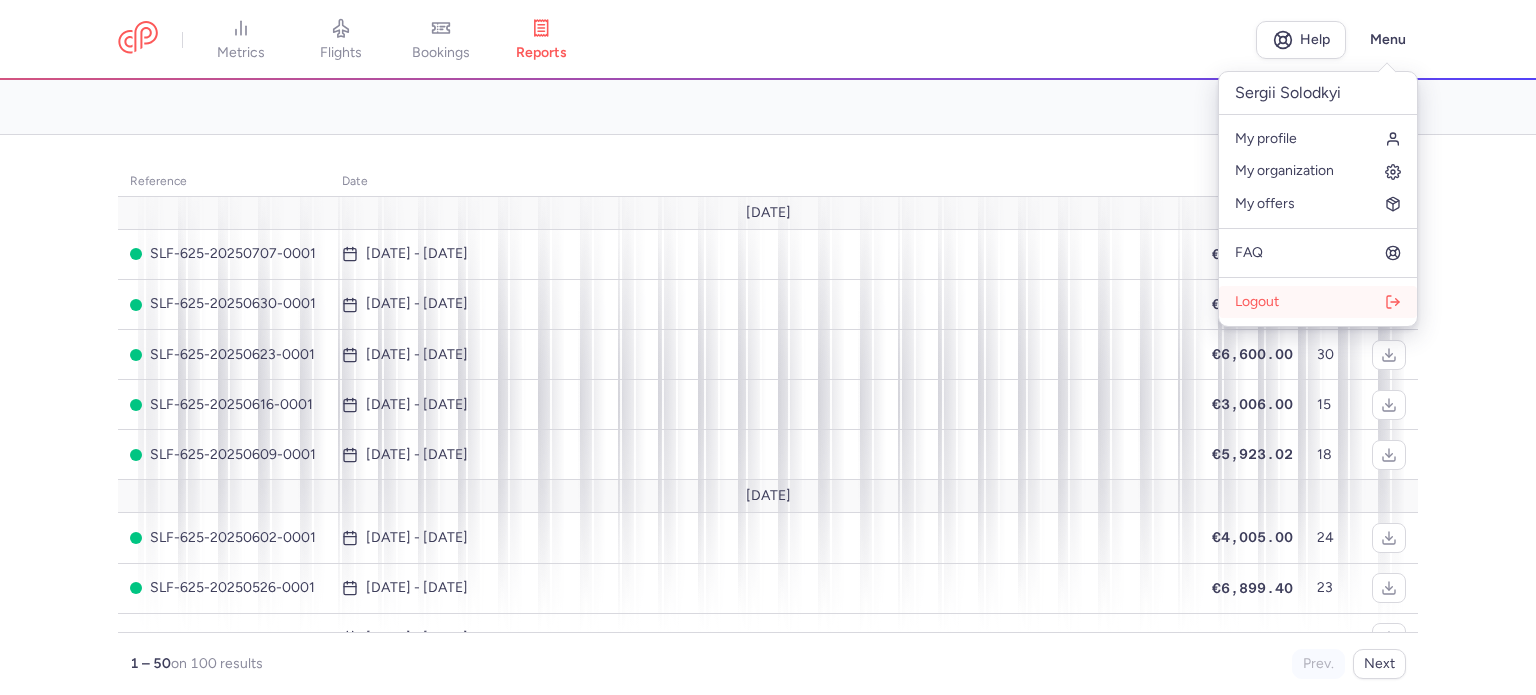 click on "Logout" at bounding box center [1318, 302] 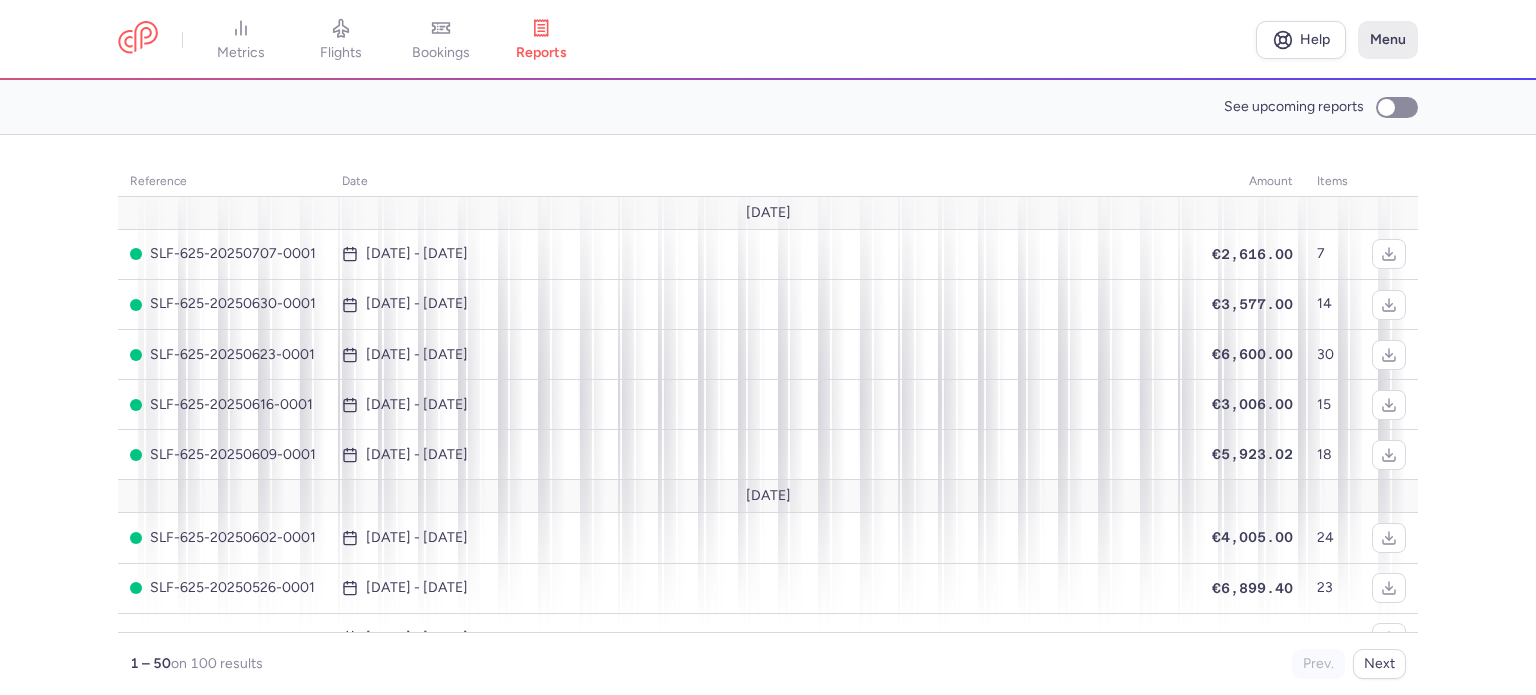 click on "Menu" 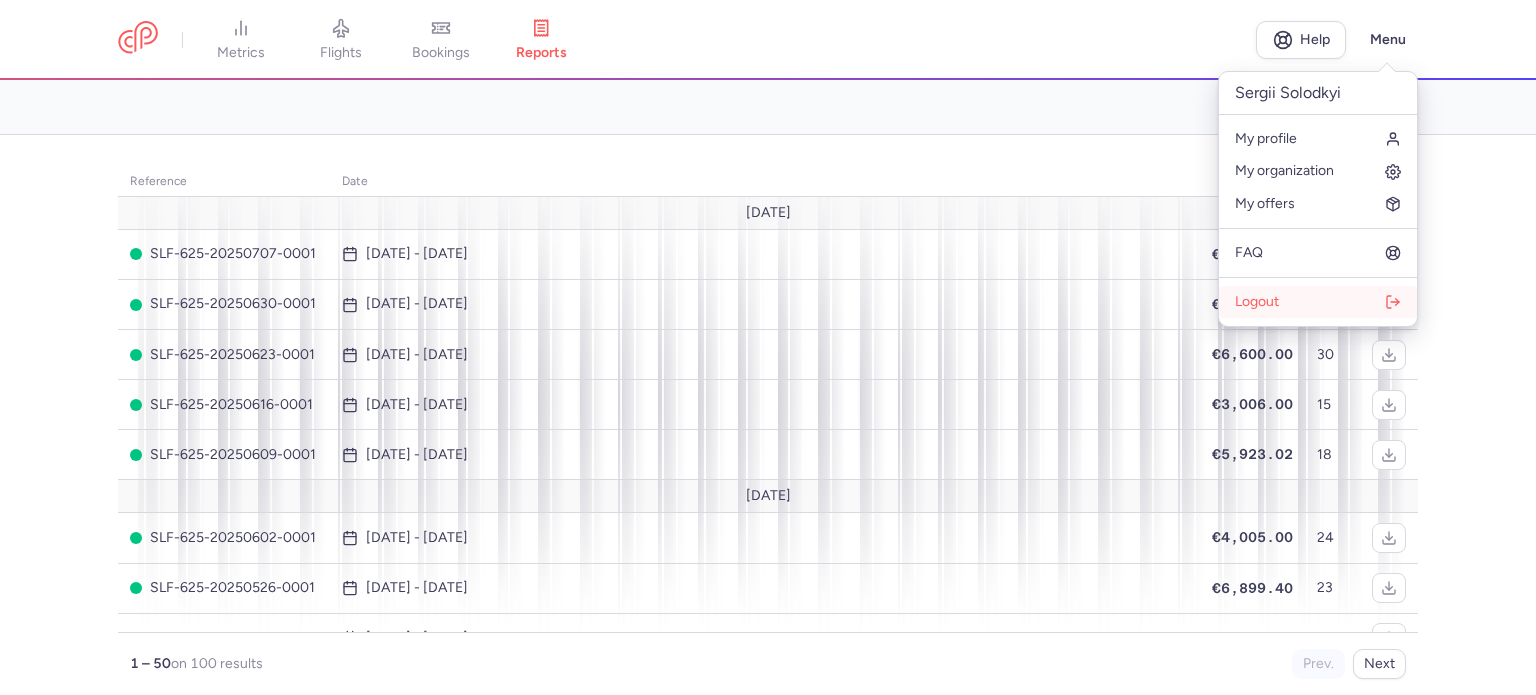 click on "Logout" at bounding box center [1257, 302] 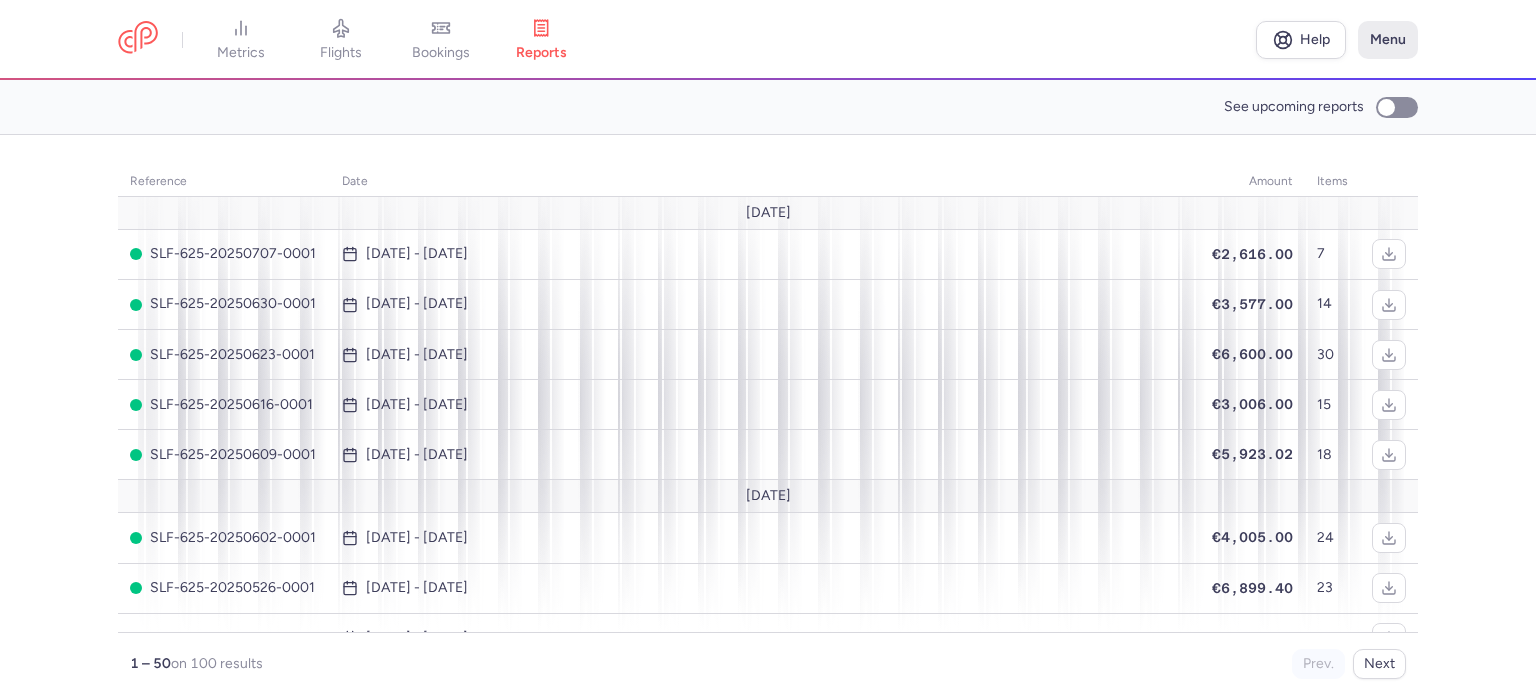 click on "Menu" 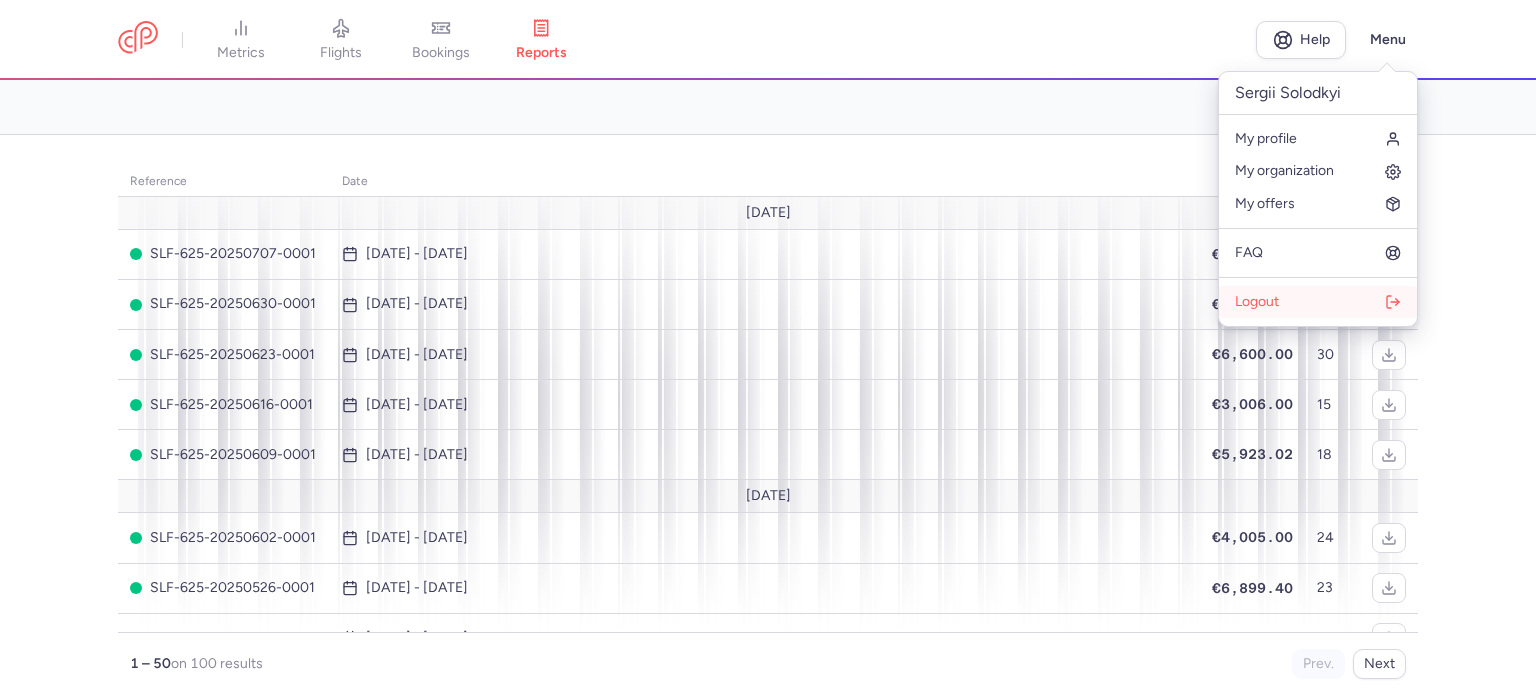 click on "Logout" at bounding box center [1257, 302] 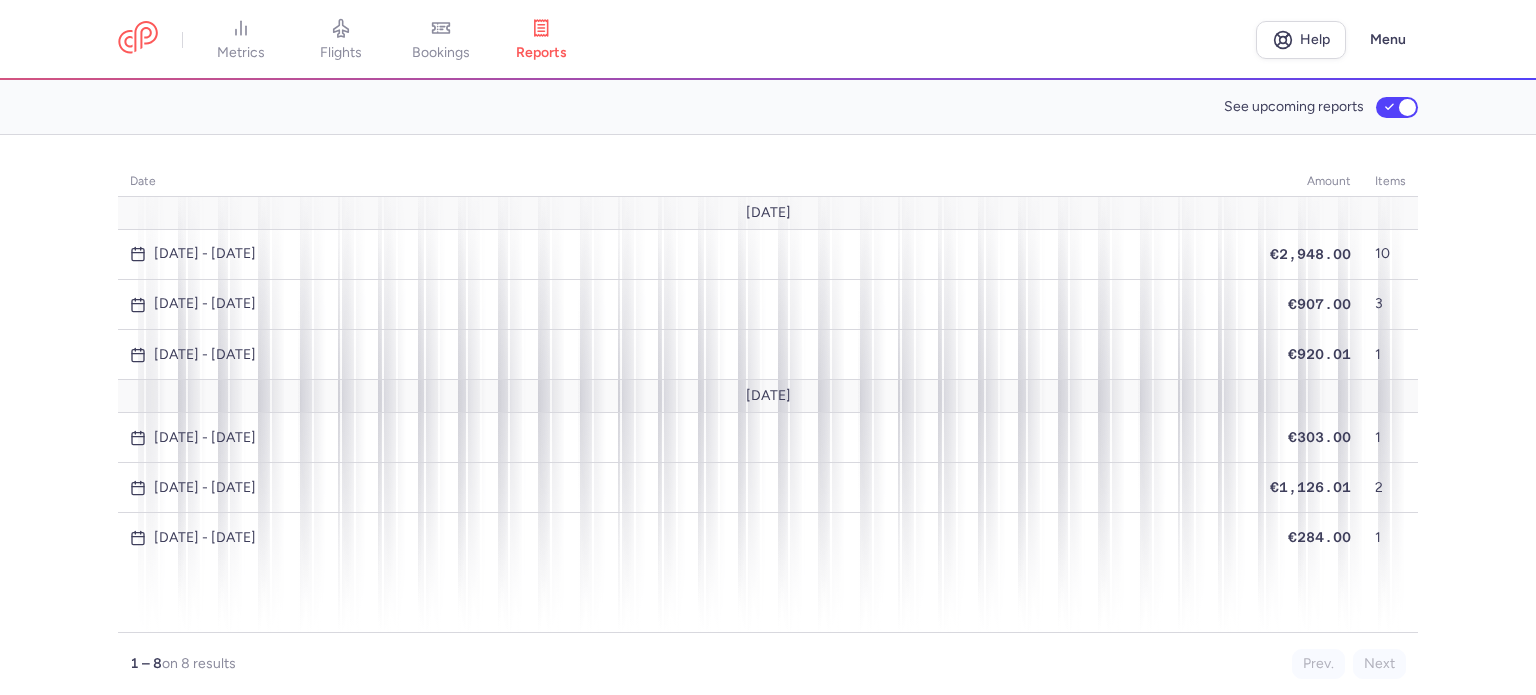 scroll, scrollTop: 0, scrollLeft: 0, axis: both 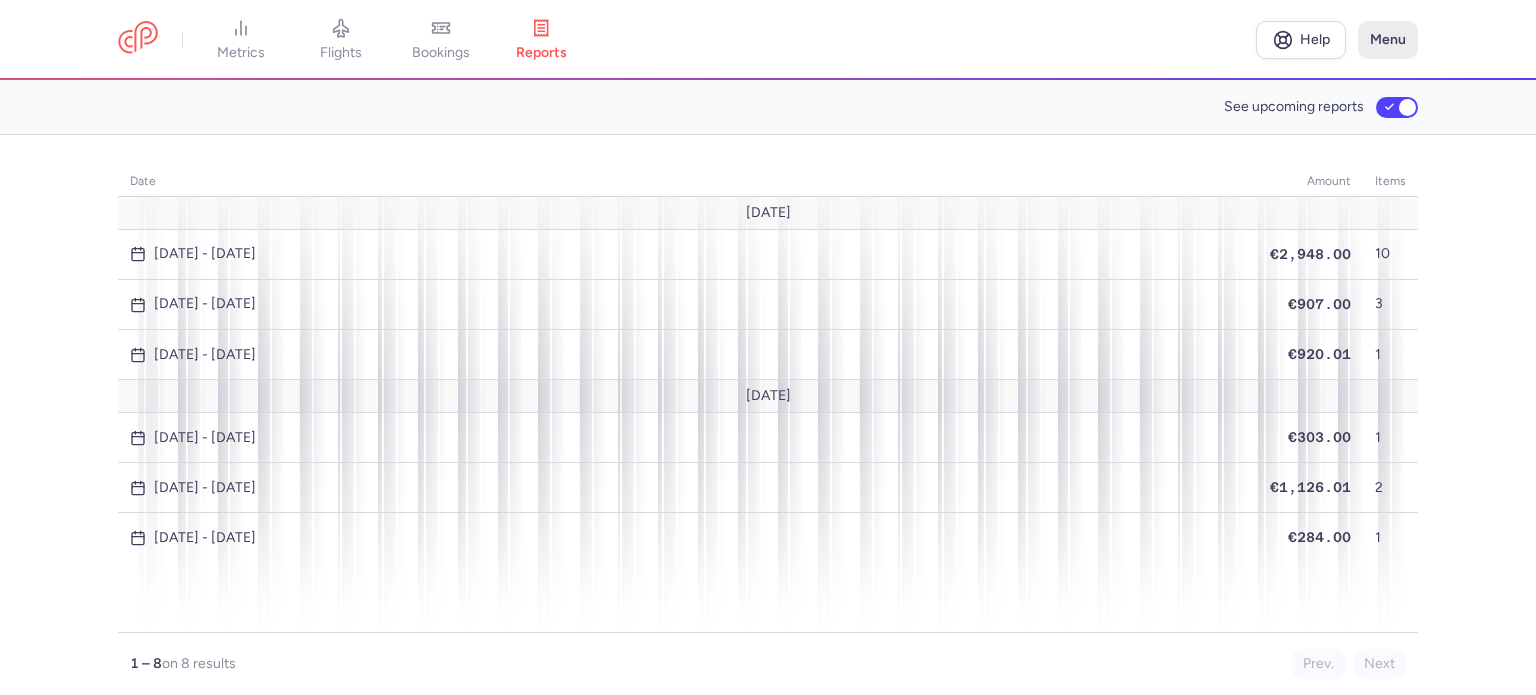 click on "Menu" at bounding box center (1388, 40) 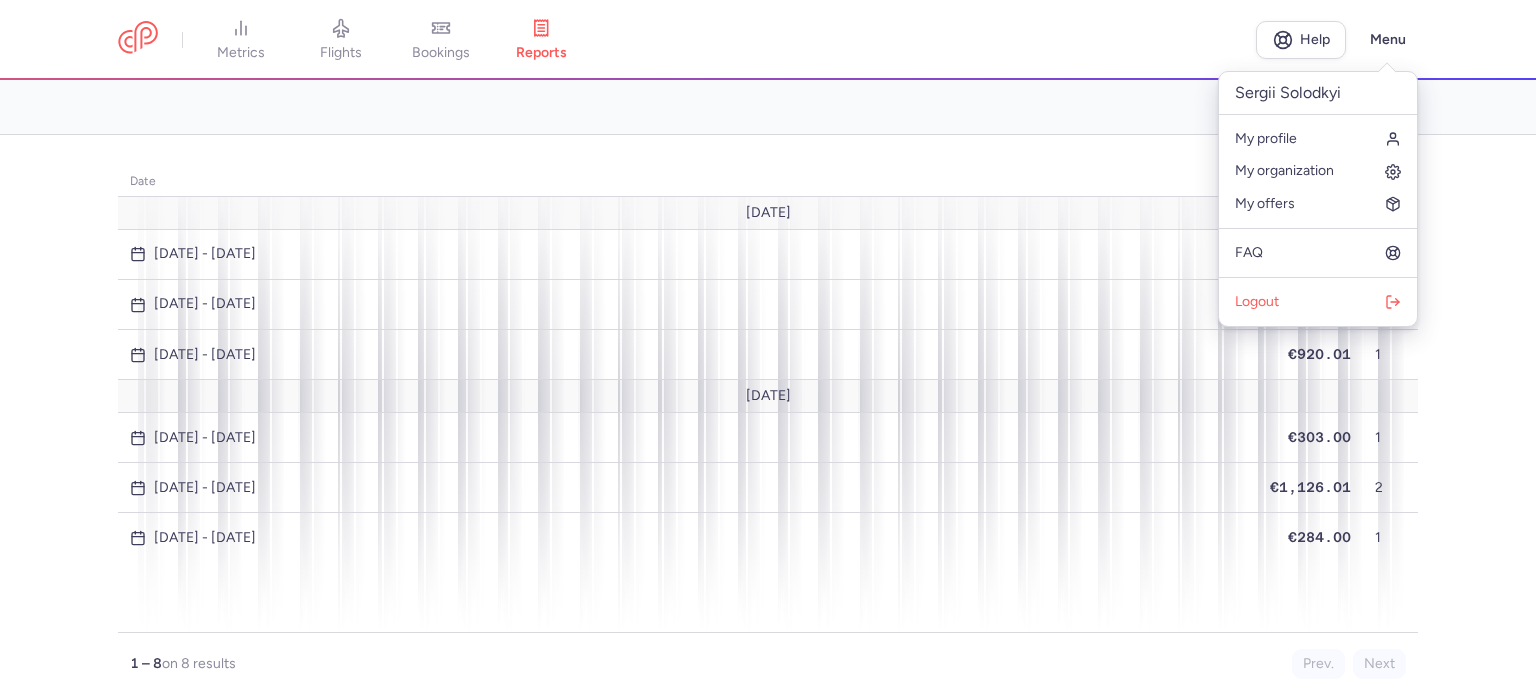 click on "metrics flights bookings reports  Help  Menu" at bounding box center (768, 40) 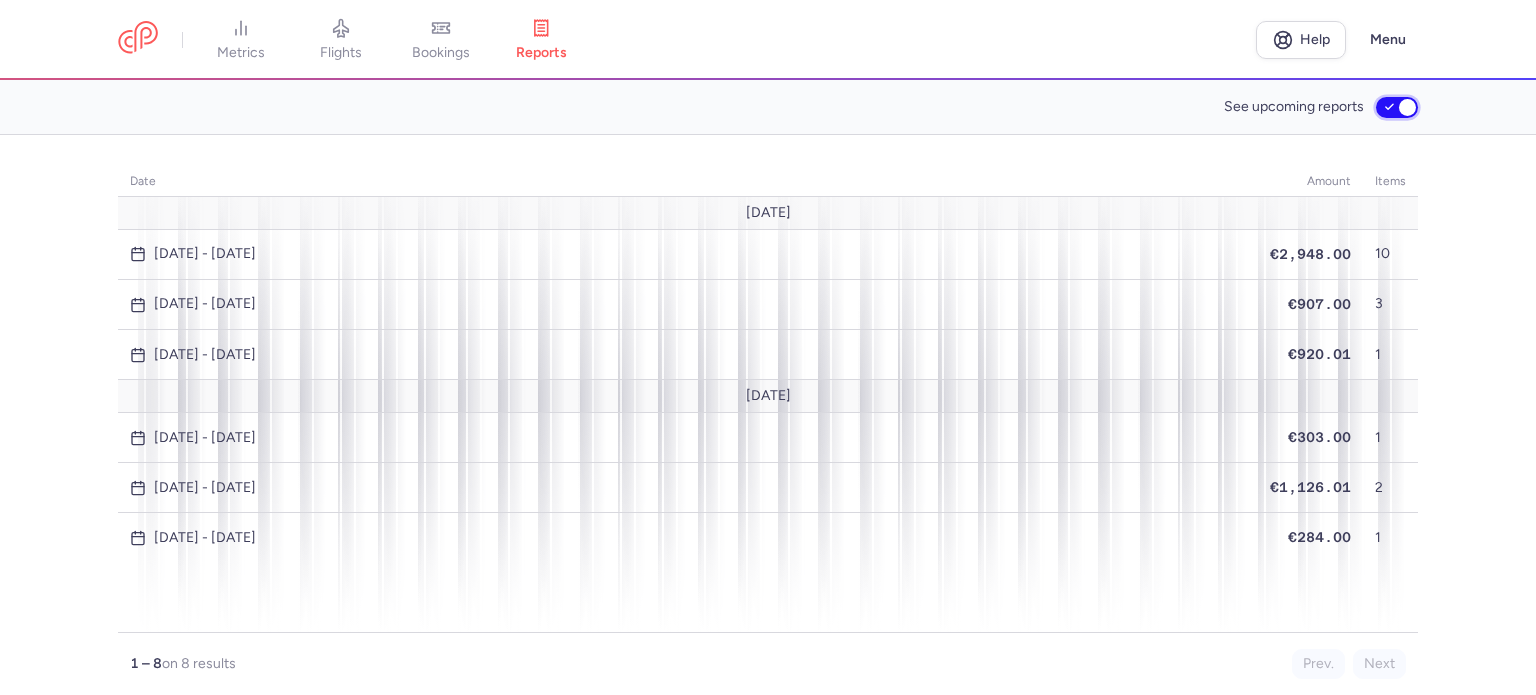 click on "See upcoming reports" at bounding box center [1397, 107] 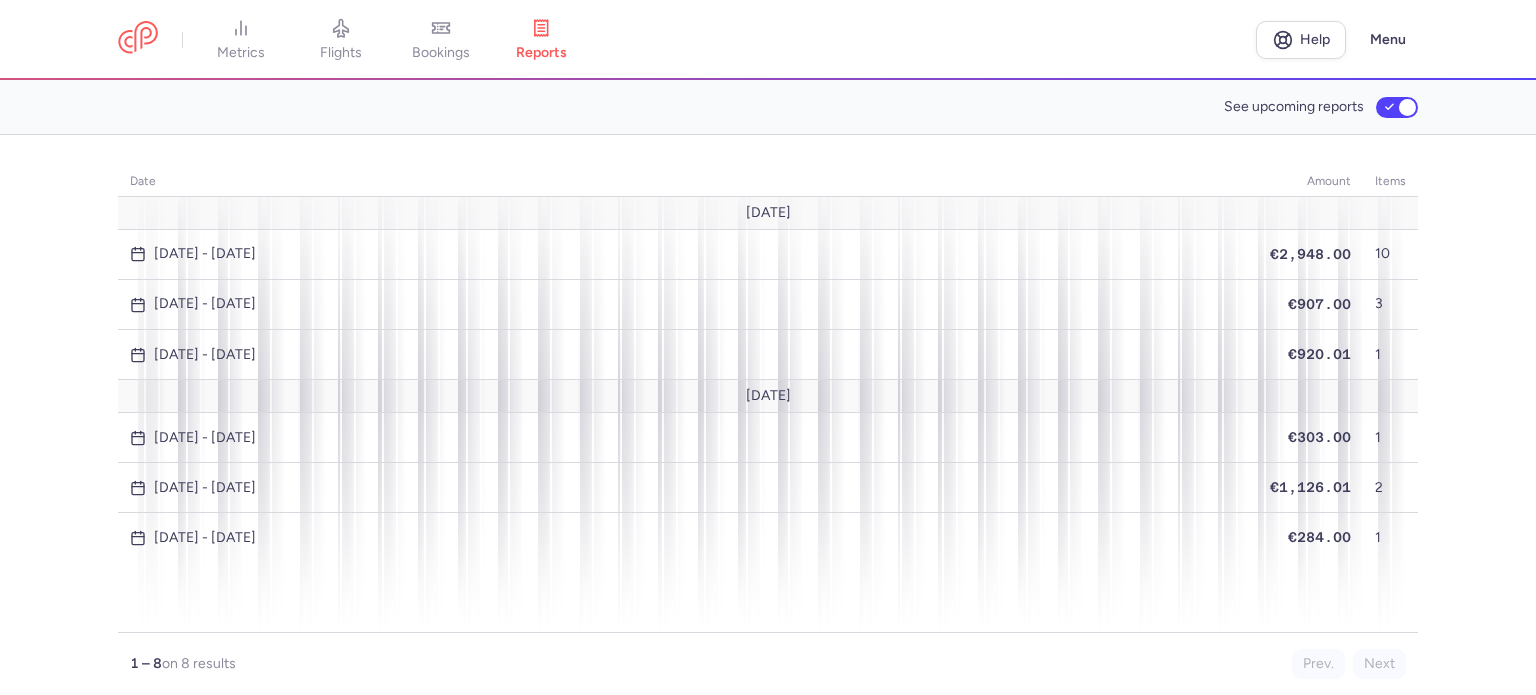 scroll, scrollTop: 0, scrollLeft: 0, axis: both 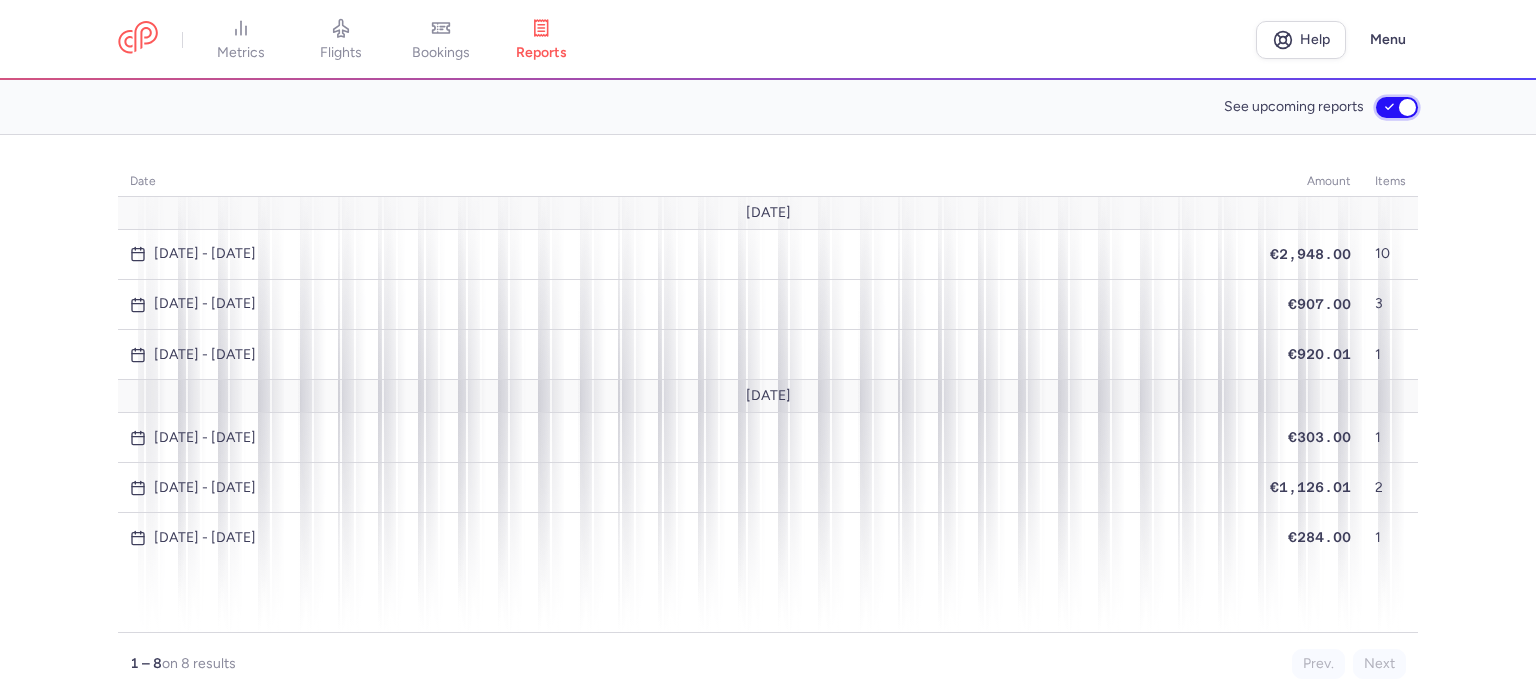 click on "See upcoming reports" at bounding box center [1397, 107] 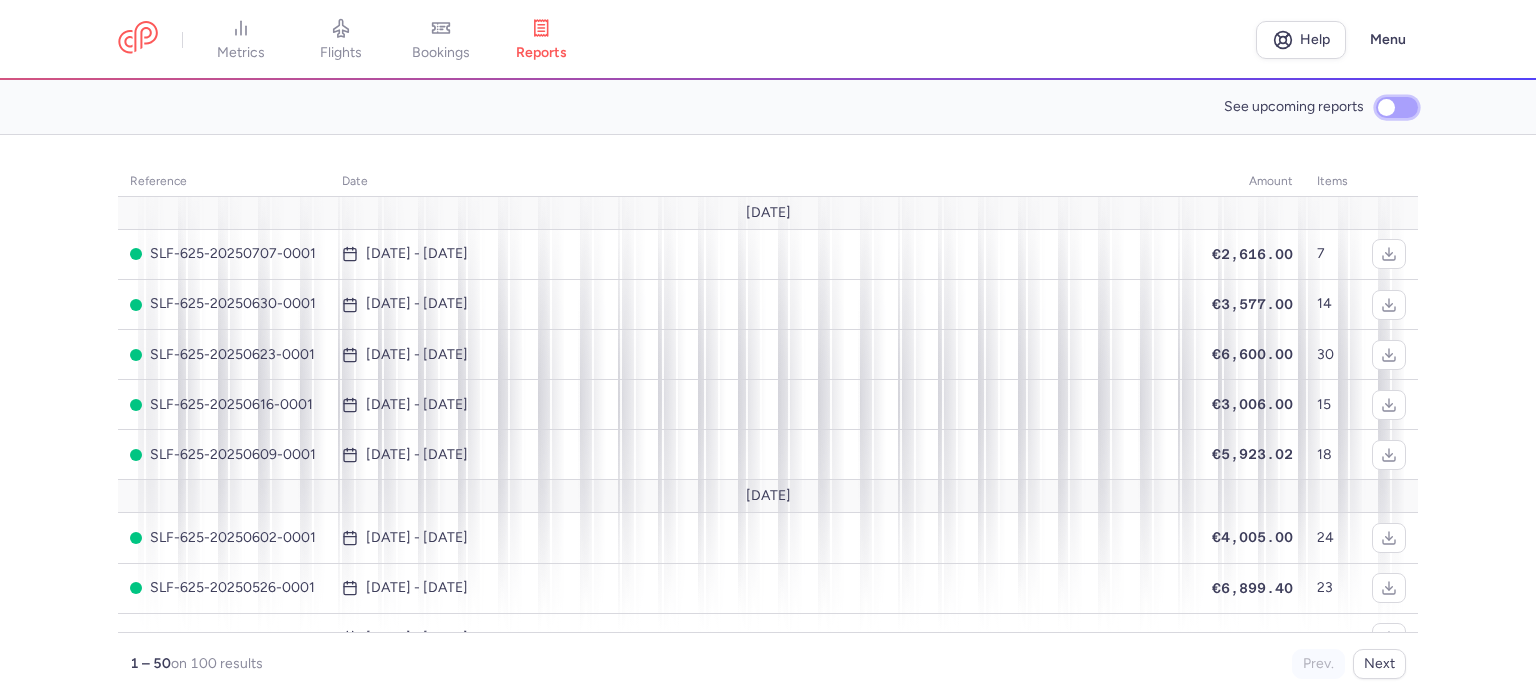 click on "See upcoming reports" at bounding box center (1397, 107) 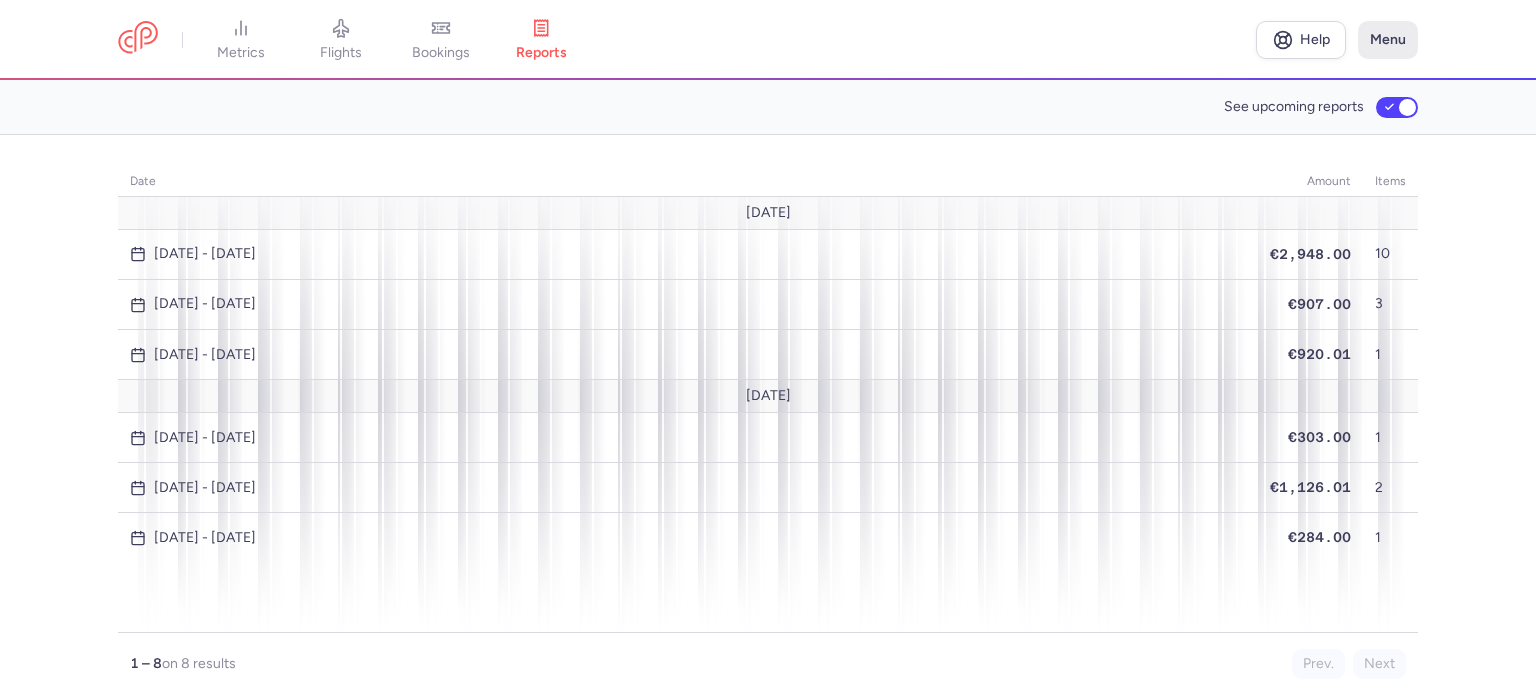 click on "Menu" at bounding box center [1388, 40] 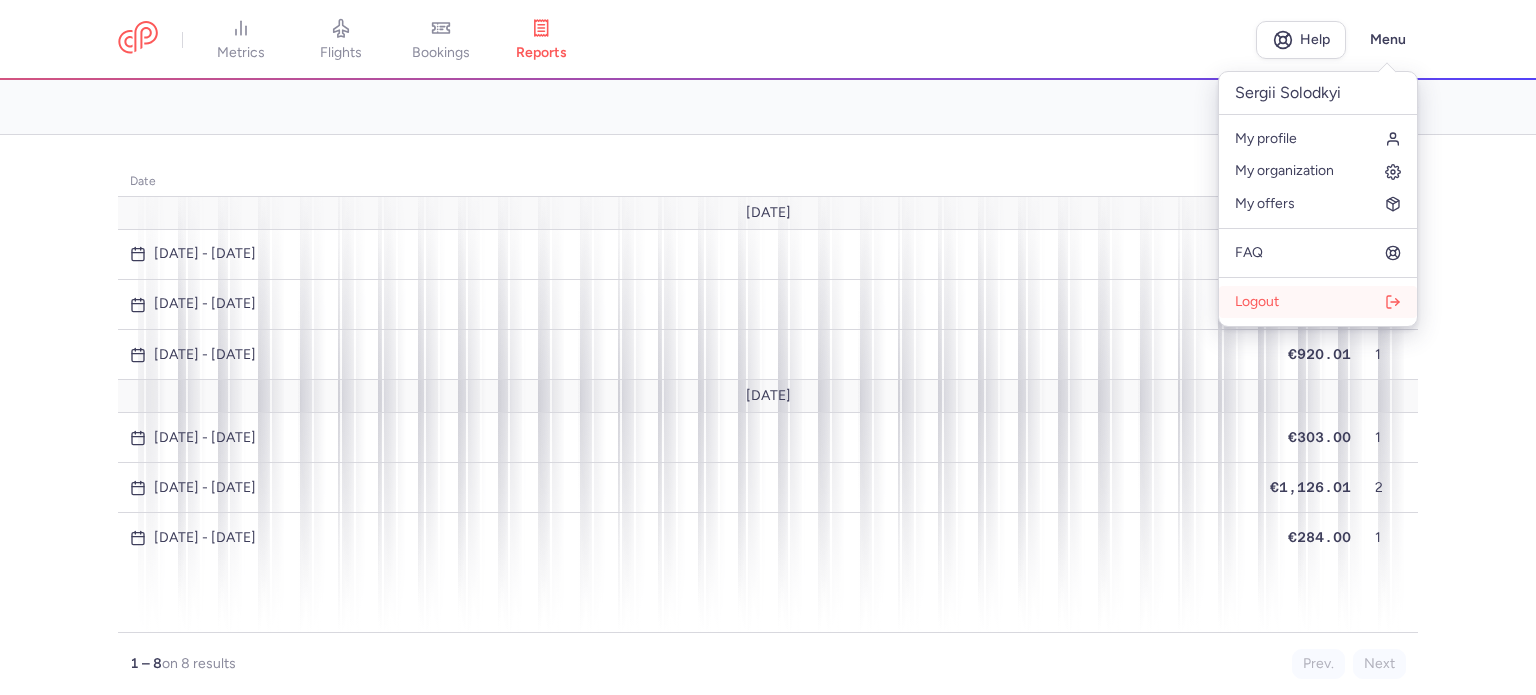 click on "Logout" at bounding box center [1318, 302] 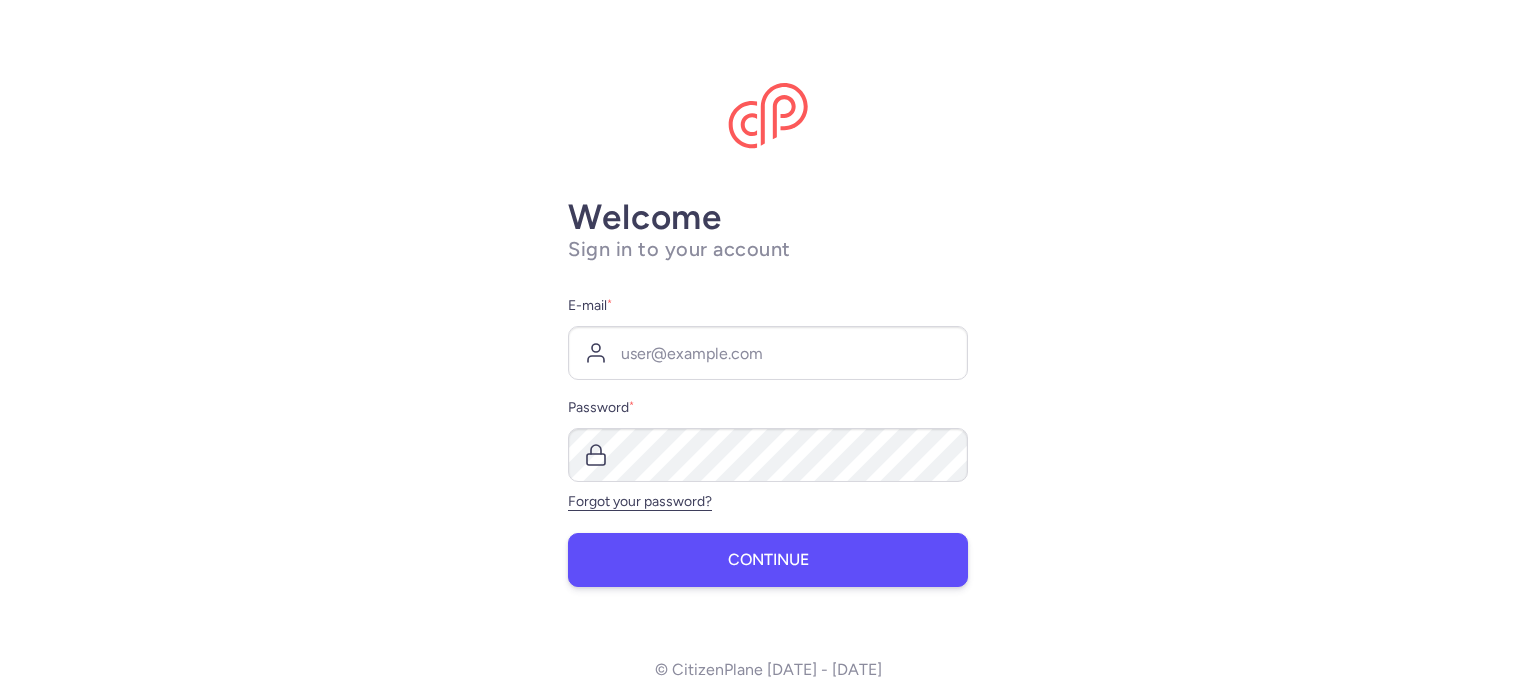 scroll, scrollTop: 0, scrollLeft: 0, axis: both 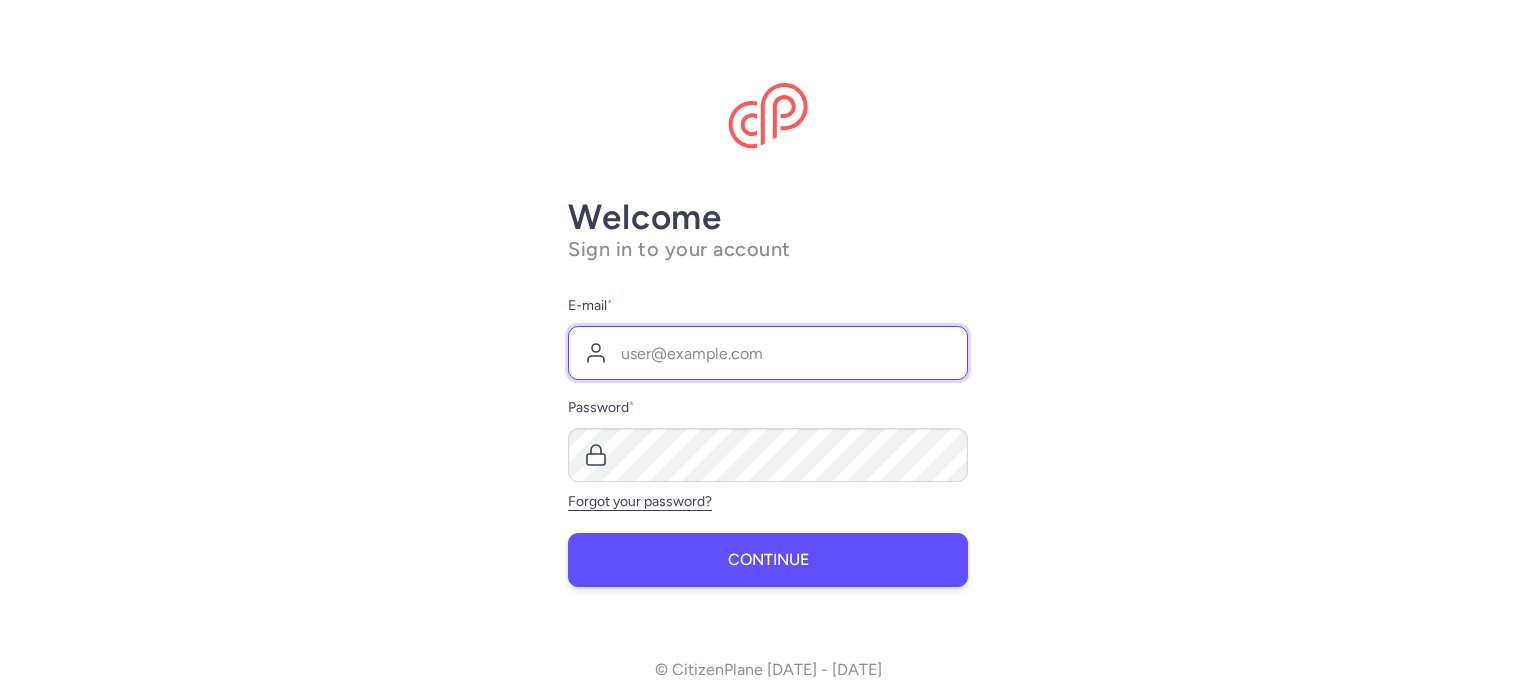 type on "[EMAIL_ADDRESS][DOMAIN_NAME]" 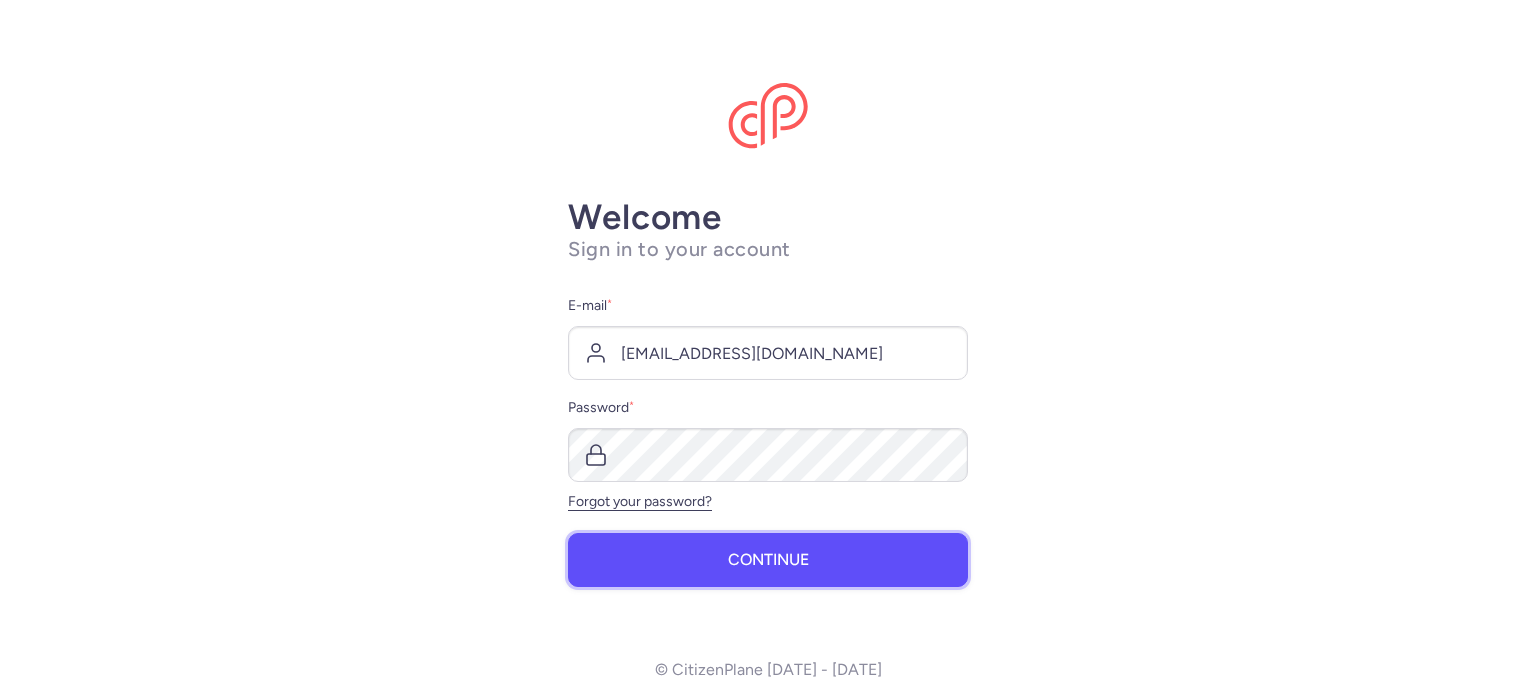 click on "Continue" at bounding box center (768, 560) 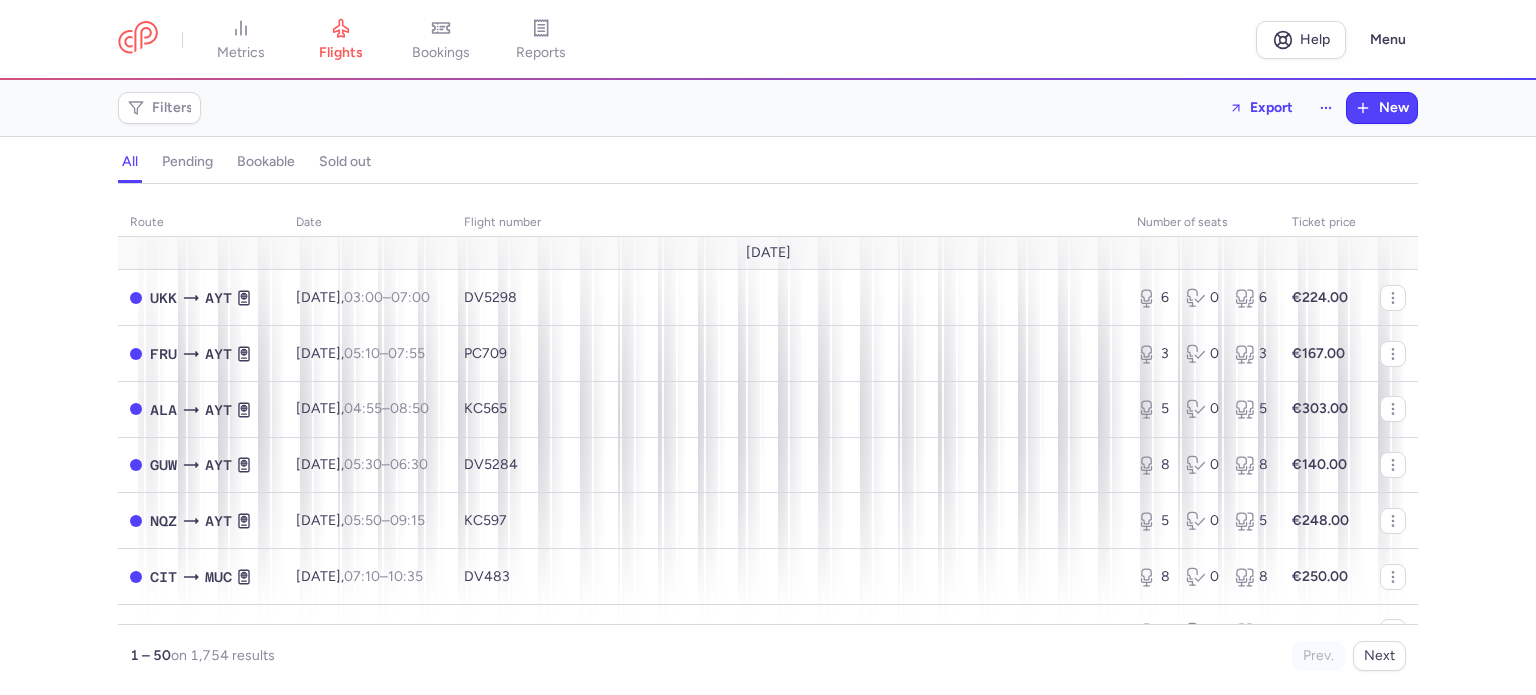 drag, startPoint x: 555, startPoint y: 33, endPoint x: 542, endPoint y: 103, distance: 71.19691 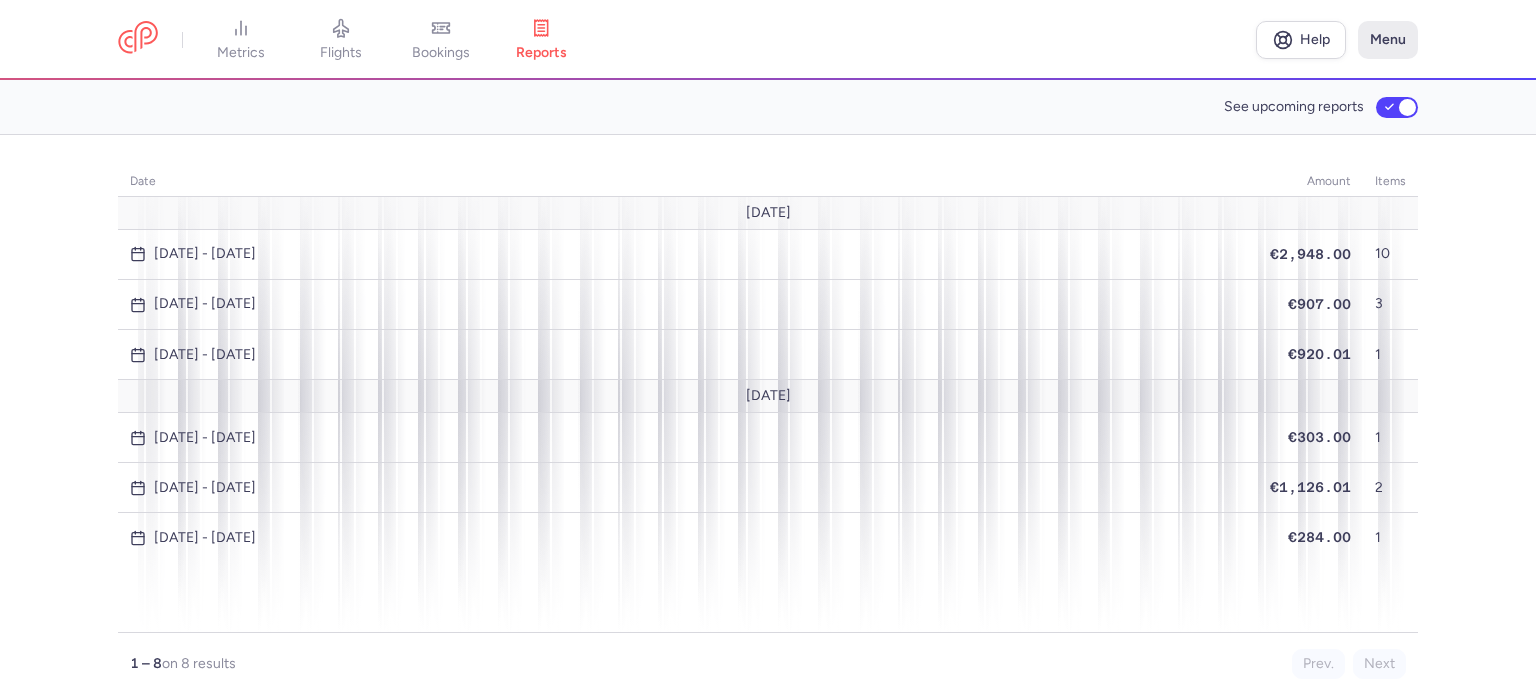 drag, startPoint x: 1393, startPoint y: 43, endPoint x: 1386, endPoint y: 58, distance: 16.552946 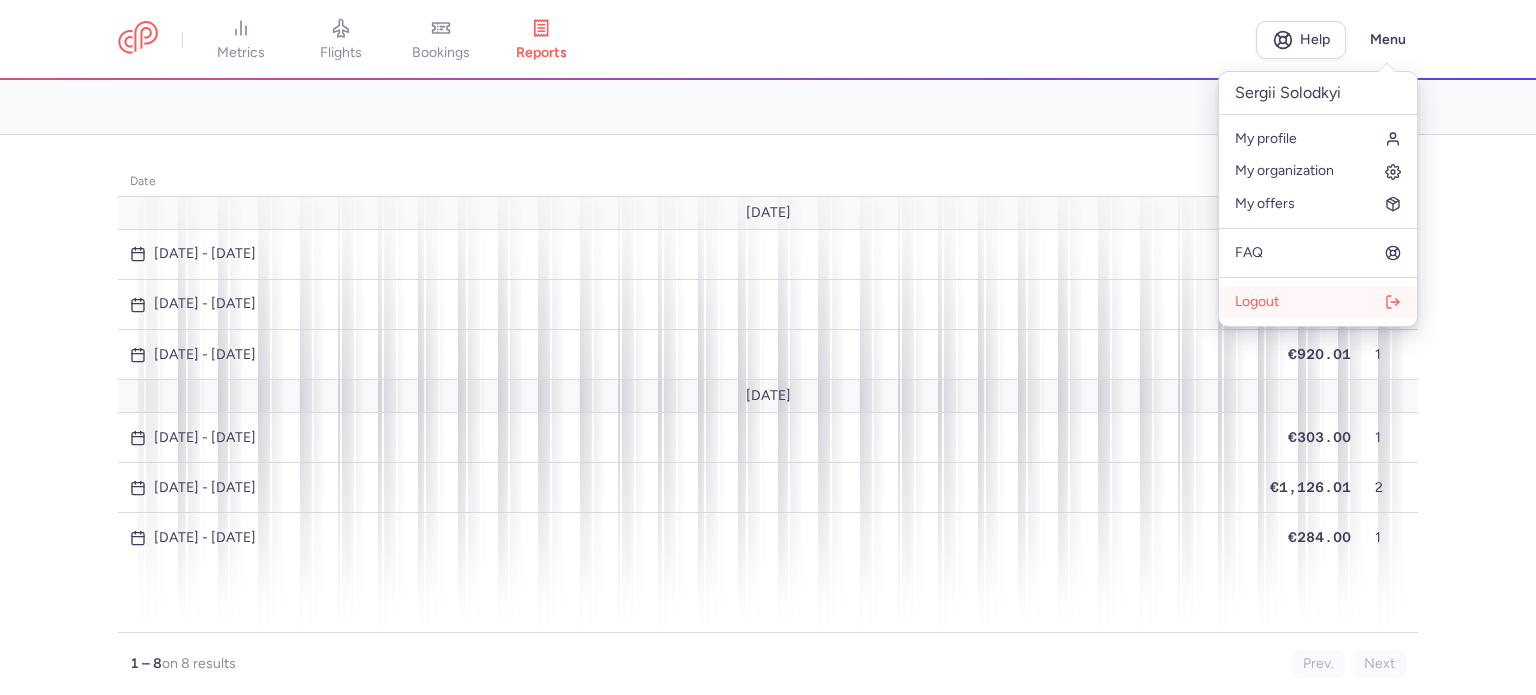 click on "Logout" at bounding box center [1257, 302] 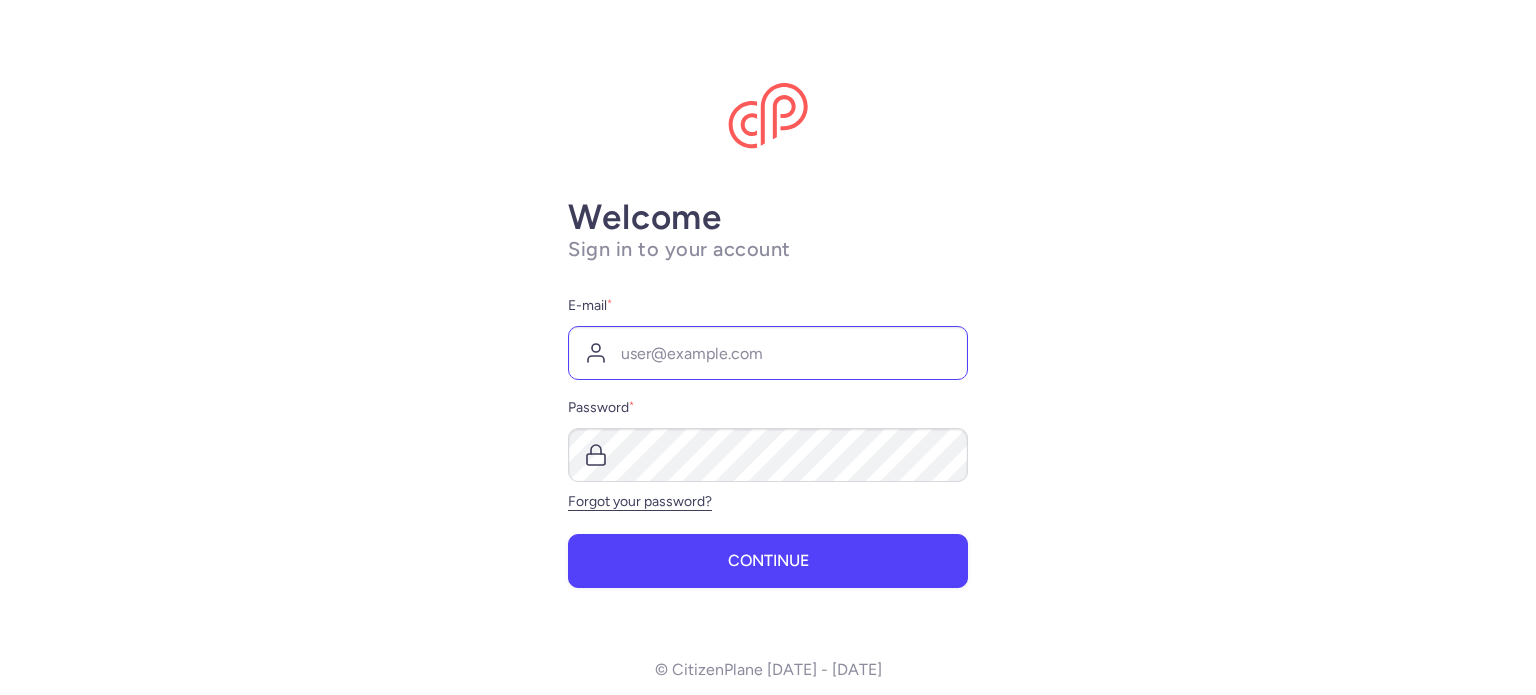 scroll, scrollTop: 0, scrollLeft: 0, axis: both 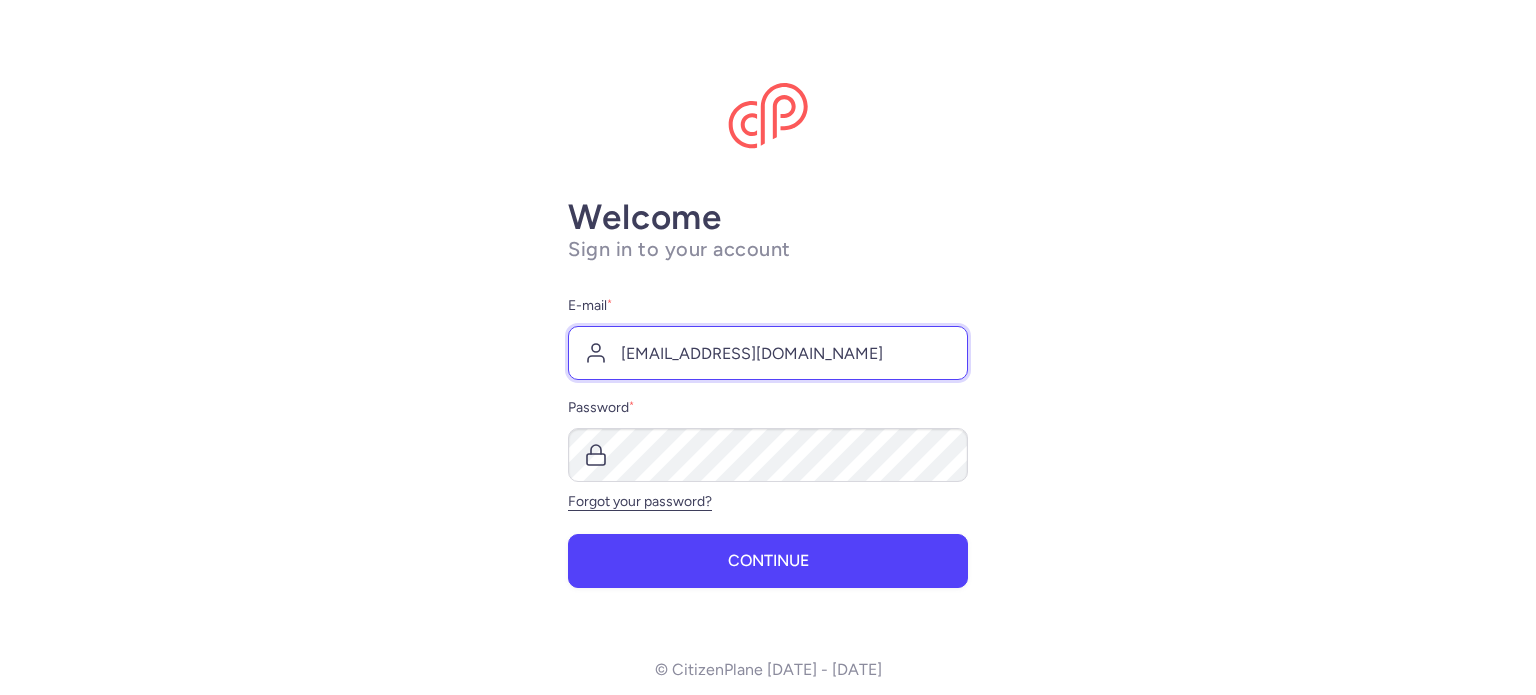 click on "[EMAIL_ADDRESS][DOMAIN_NAME]" at bounding box center (768, 353) 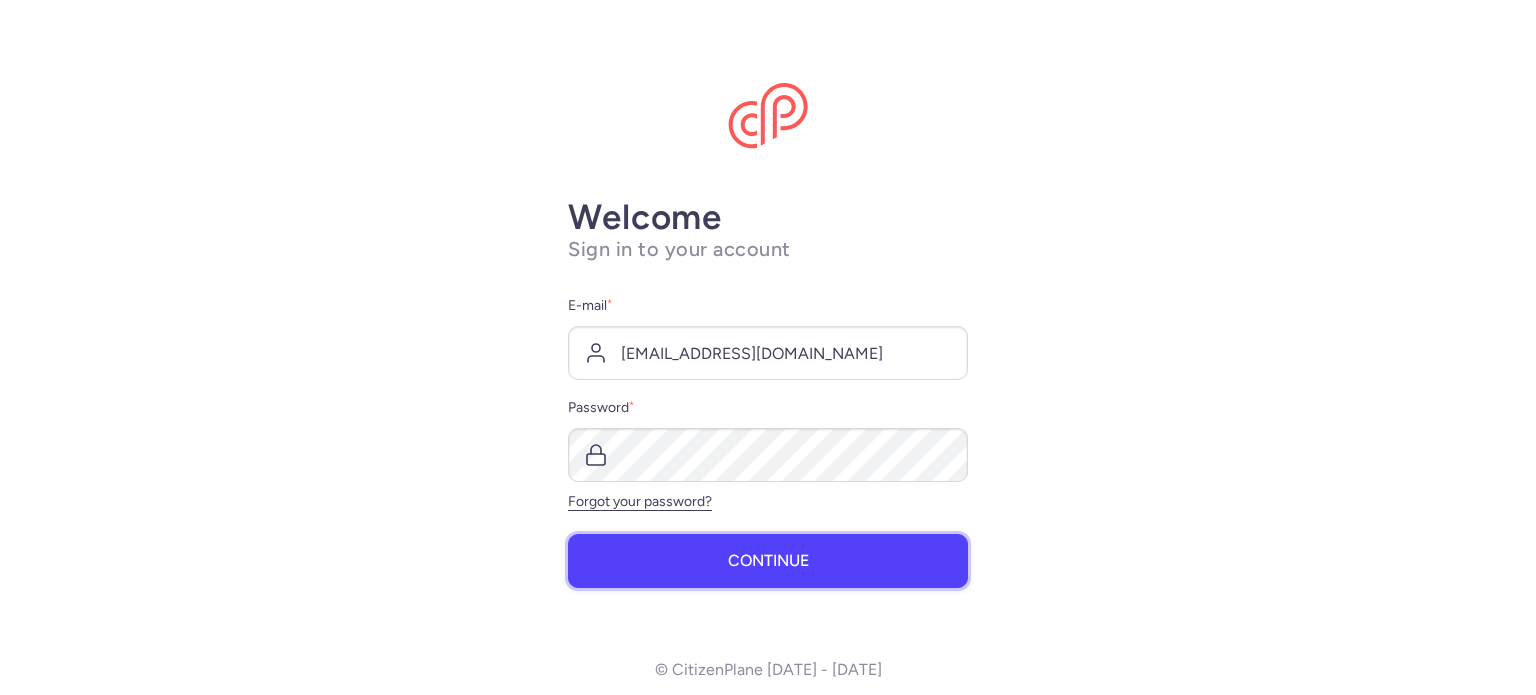 drag, startPoint x: 712, startPoint y: 549, endPoint x: 708, endPoint y: 531, distance: 18.439089 